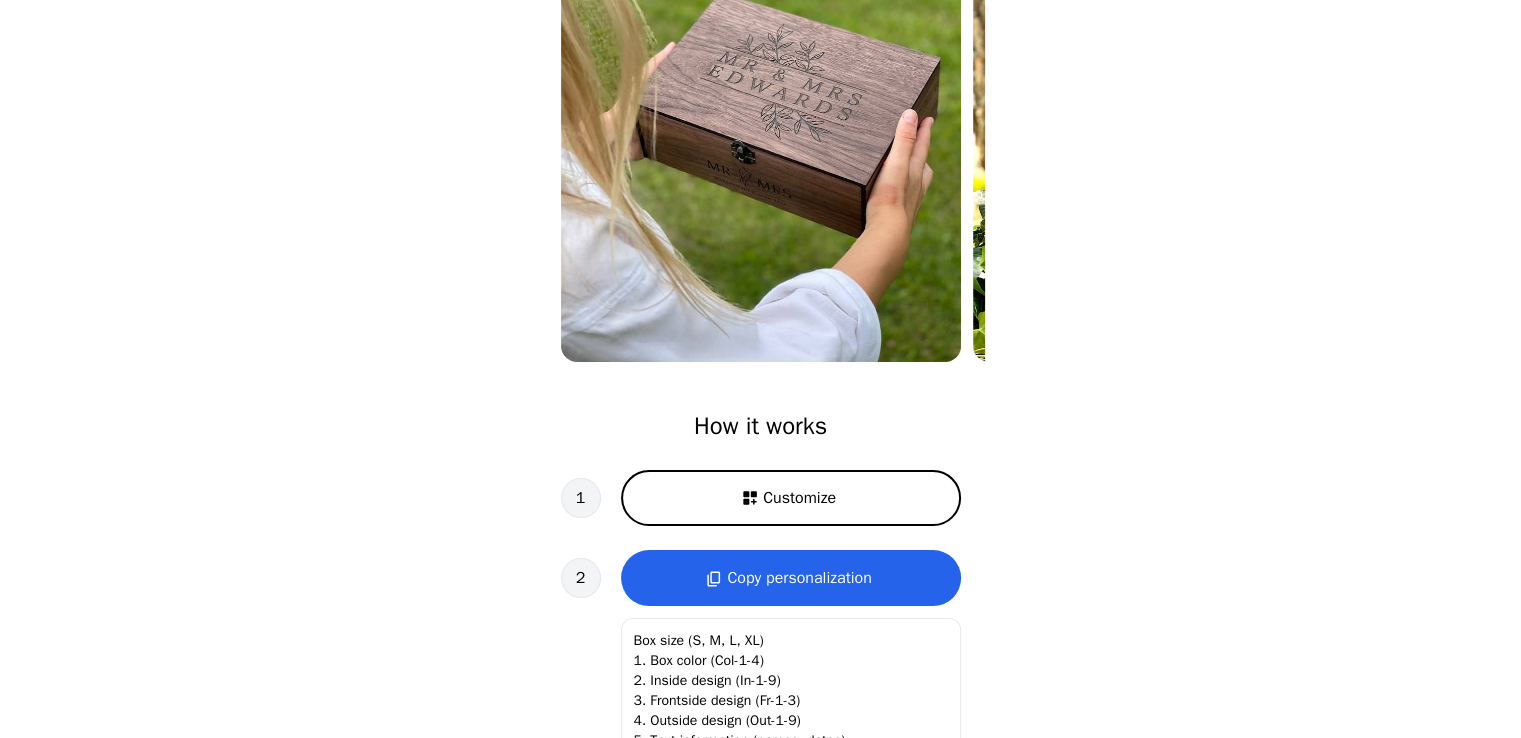 scroll, scrollTop: 200, scrollLeft: 0, axis: vertical 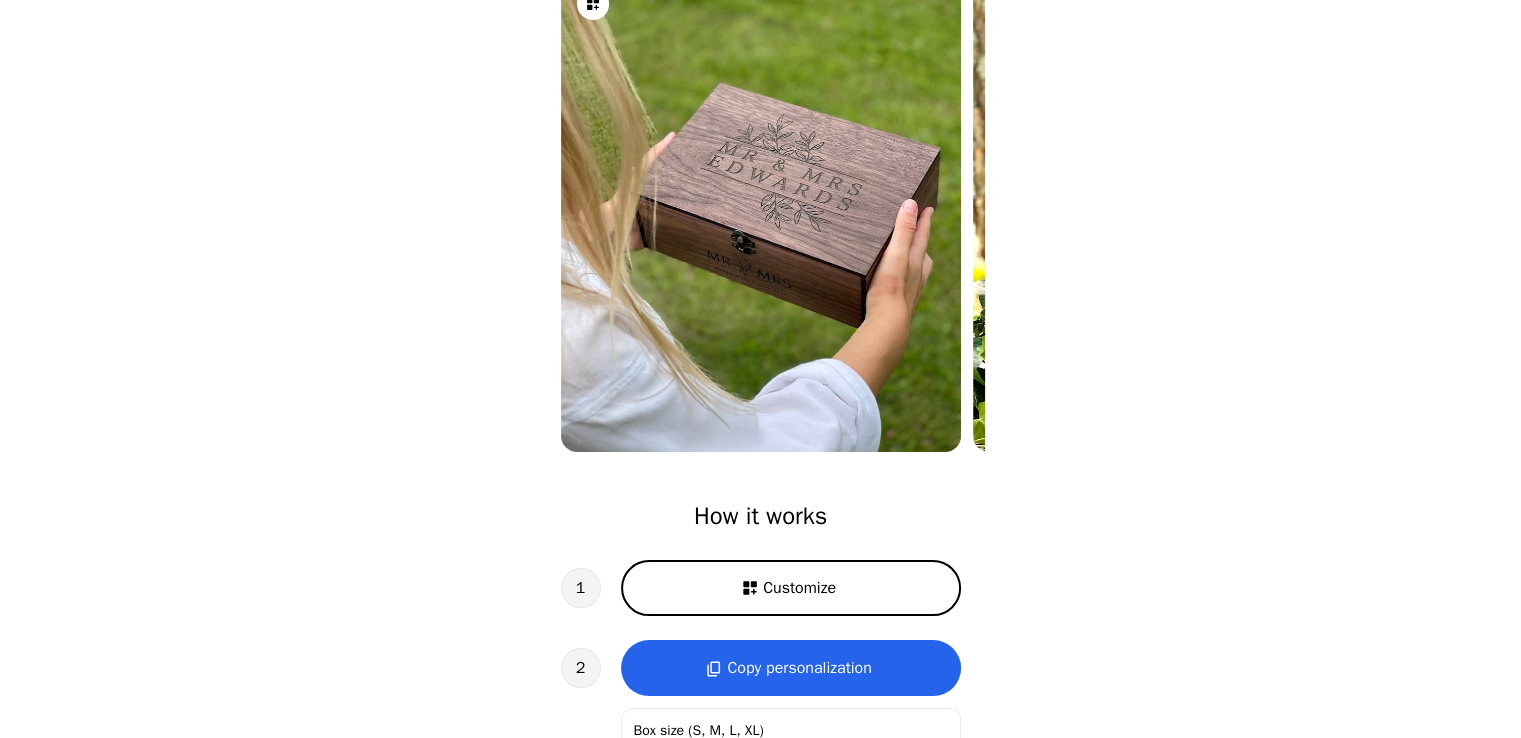 click at bounding box center (761, 212) 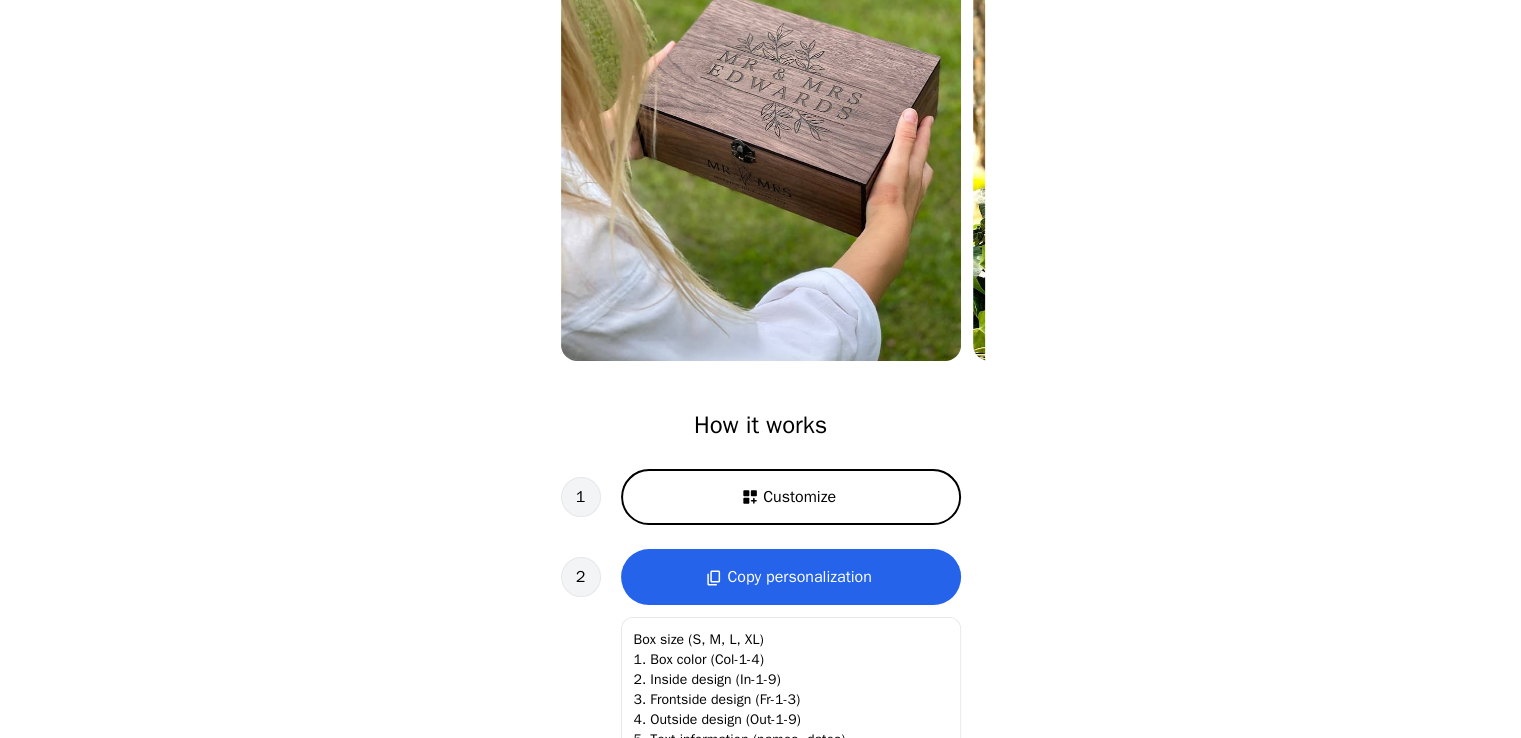 scroll, scrollTop: 300, scrollLeft: 0, axis: vertical 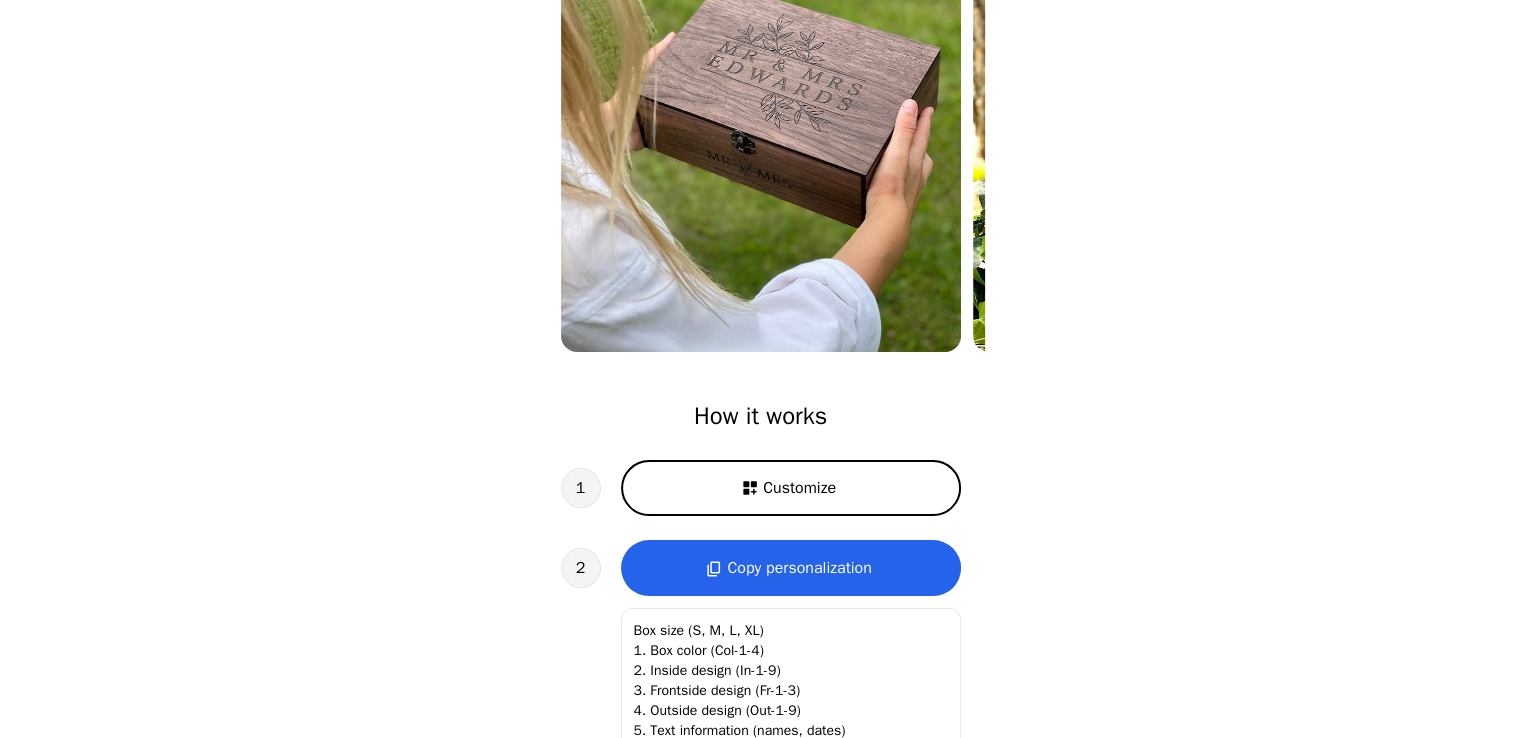 click on "Customize" at bounding box center [799, 488] 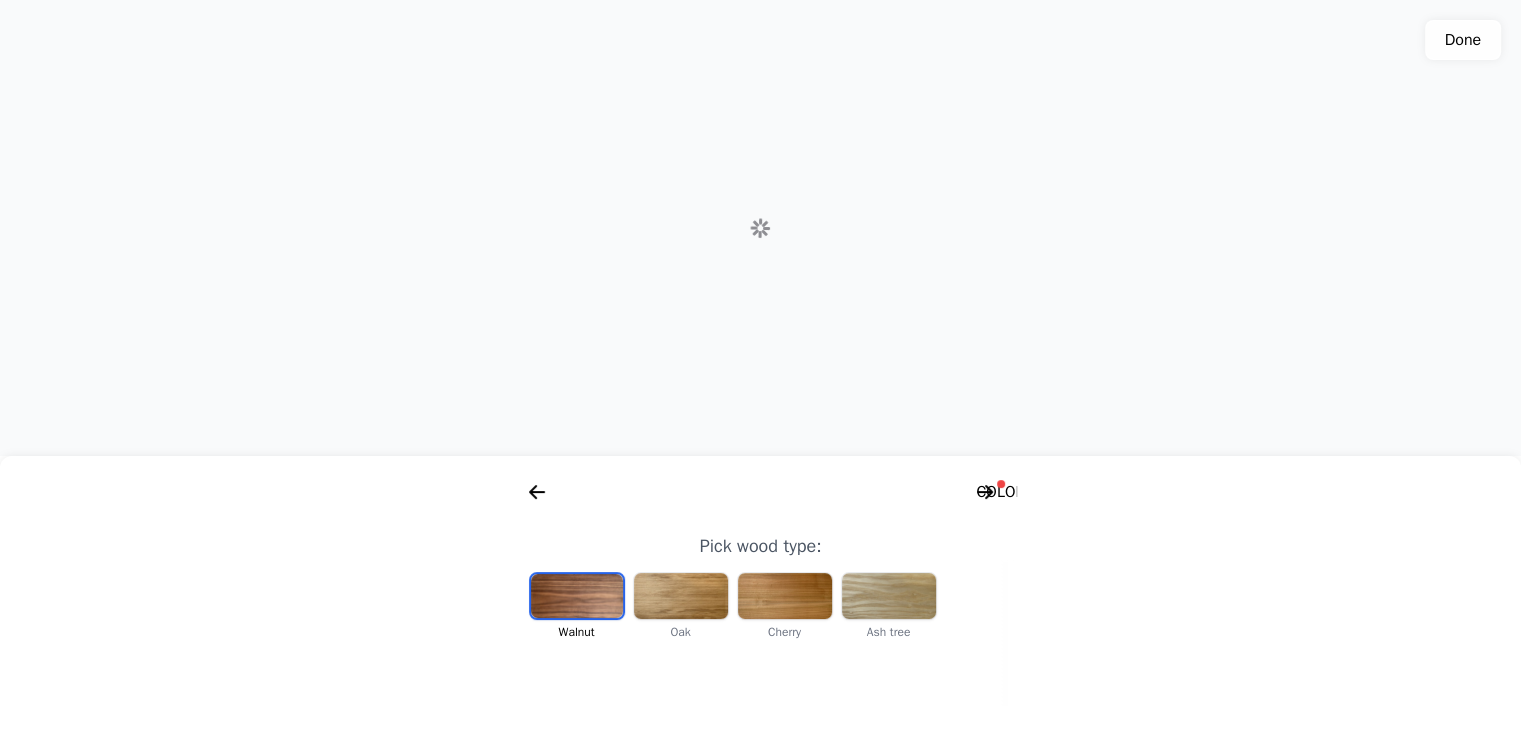 scroll, scrollTop: 0, scrollLeft: 256, axis: horizontal 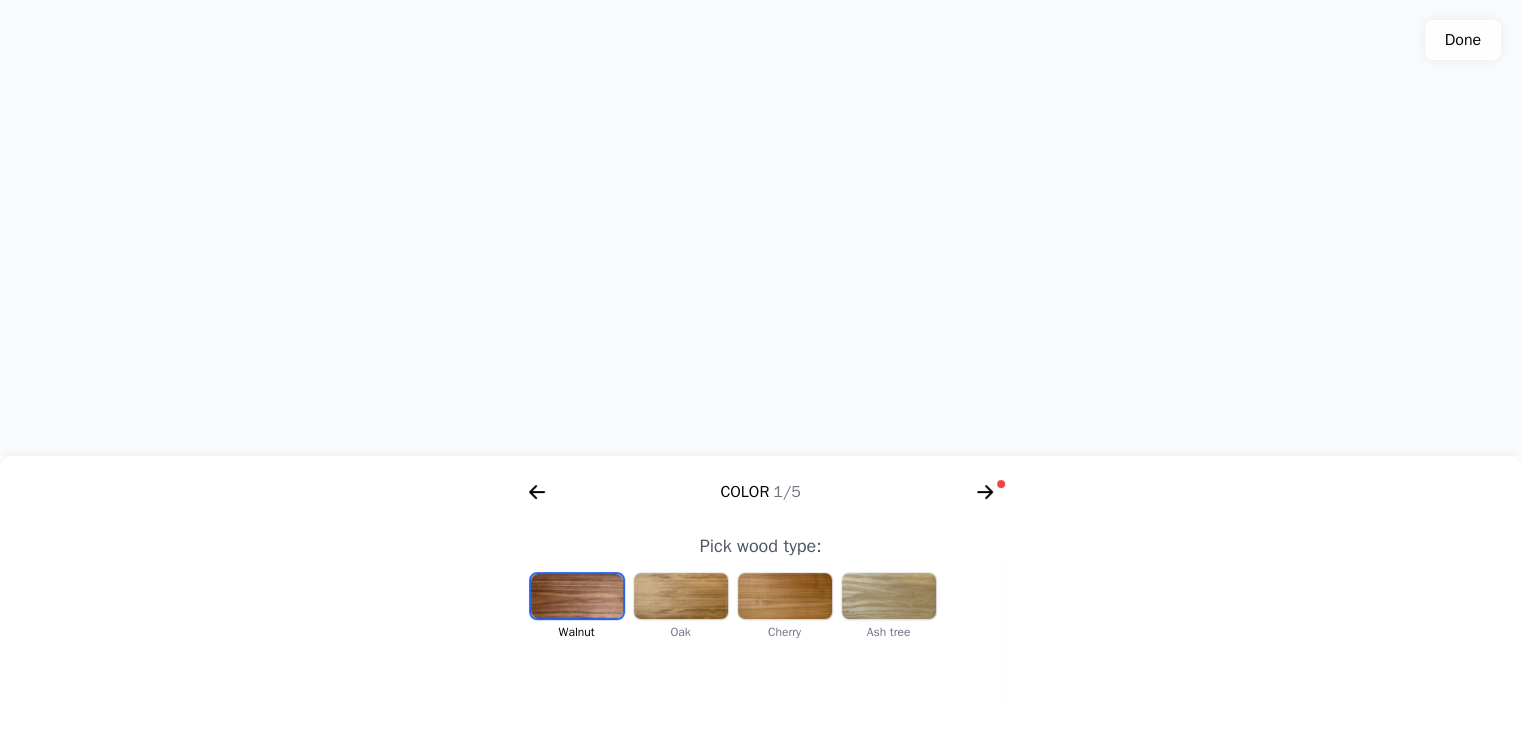 click at bounding box center [681, 596] 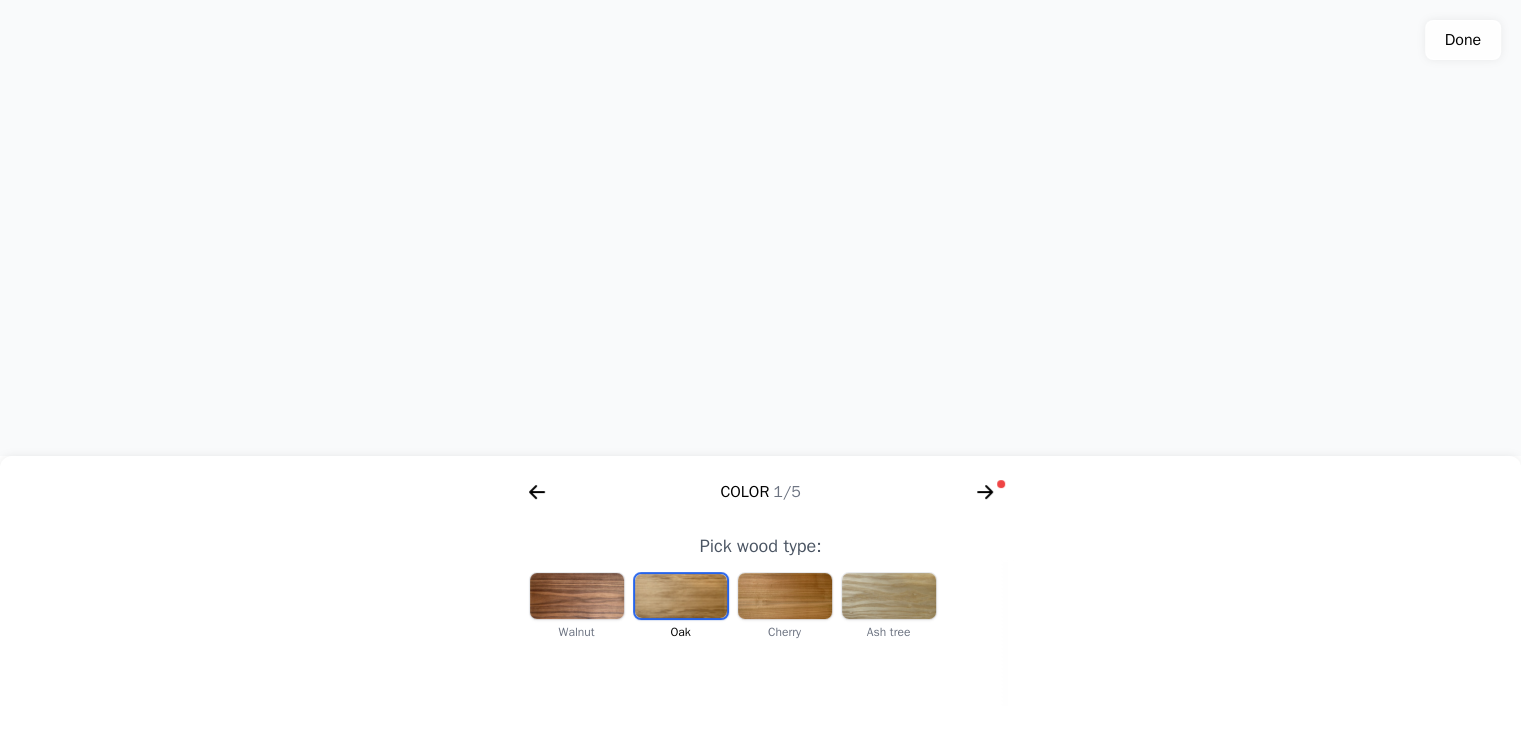 click 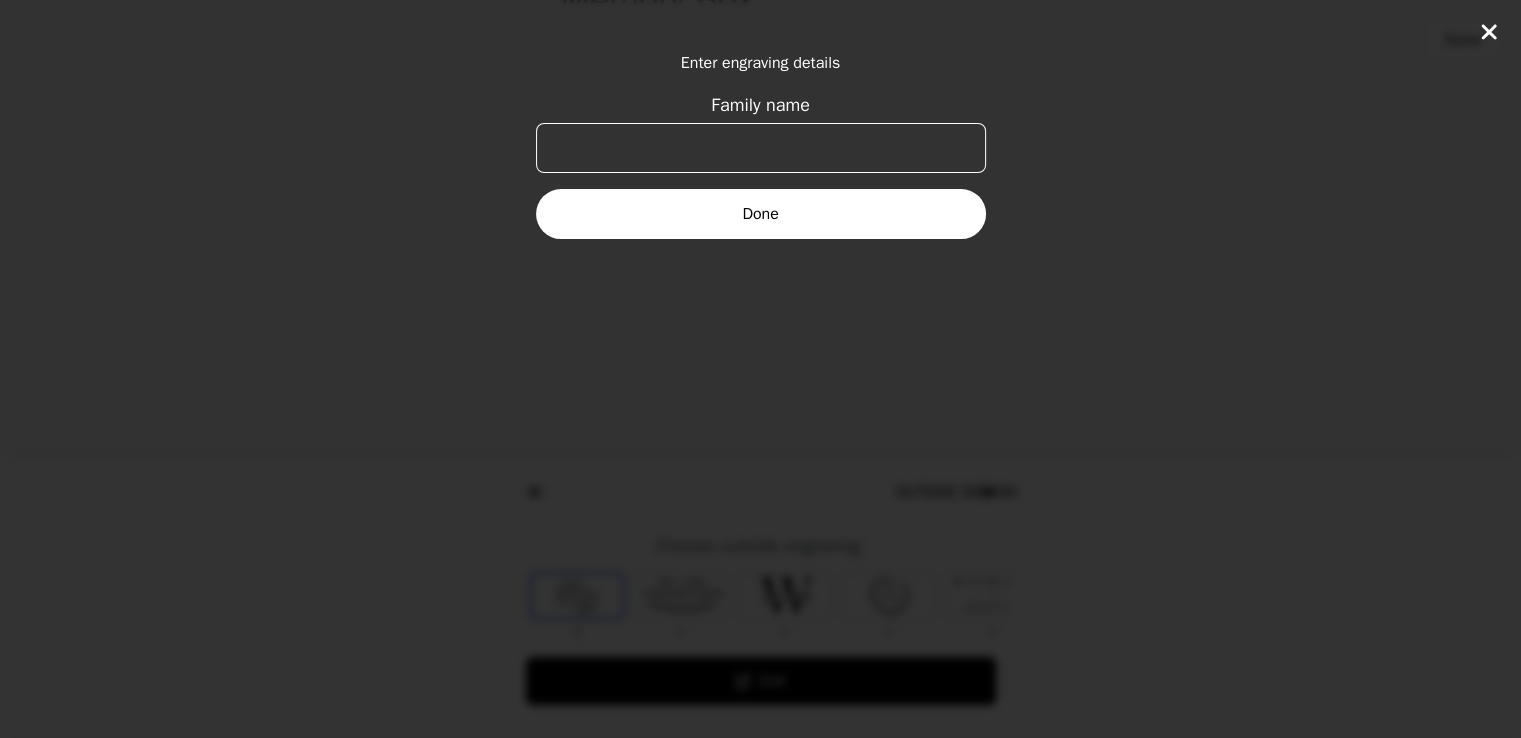 scroll, scrollTop: 0, scrollLeft: 768, axis: horizontal 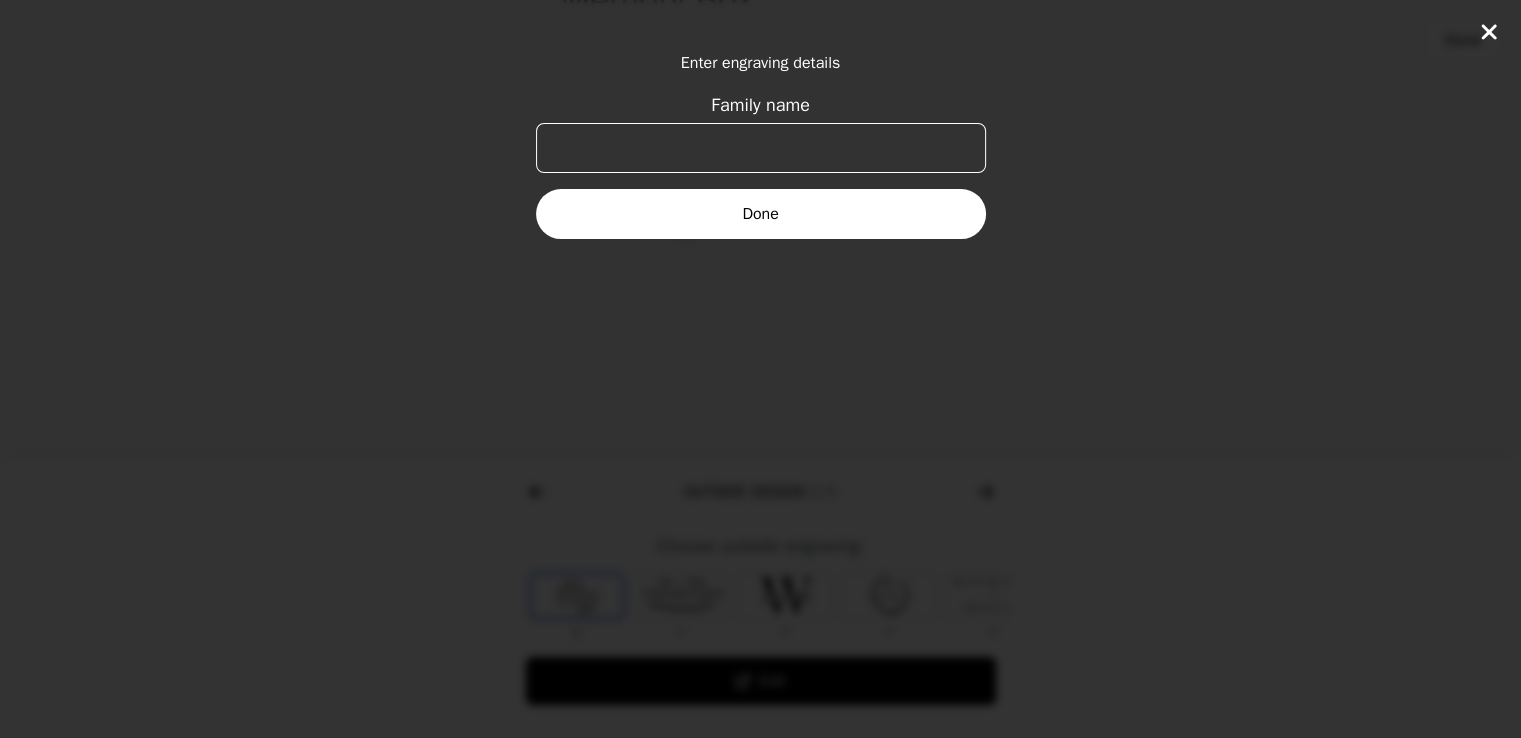 click on "Family name" at bounding box center (761, 148) 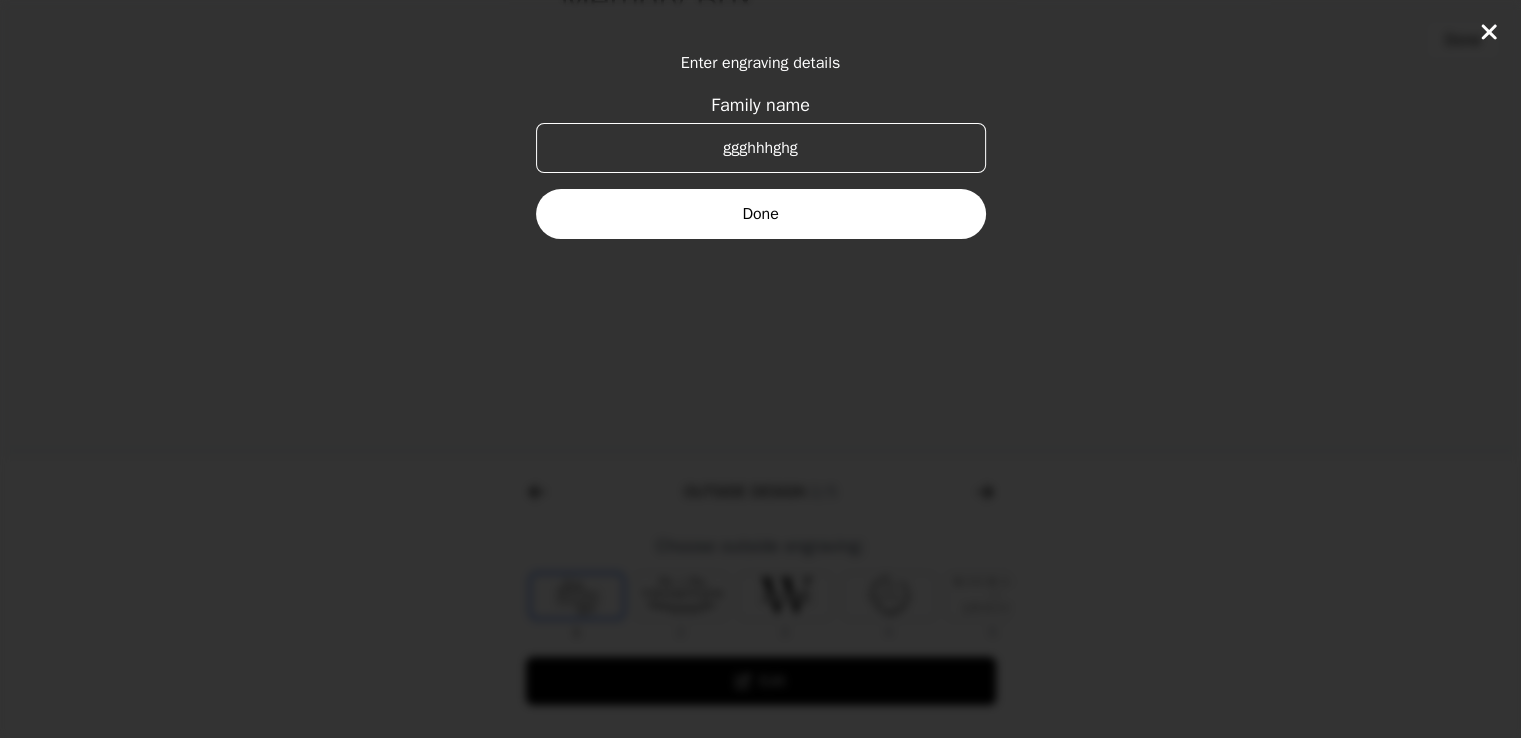 type on "ggghhhghg" 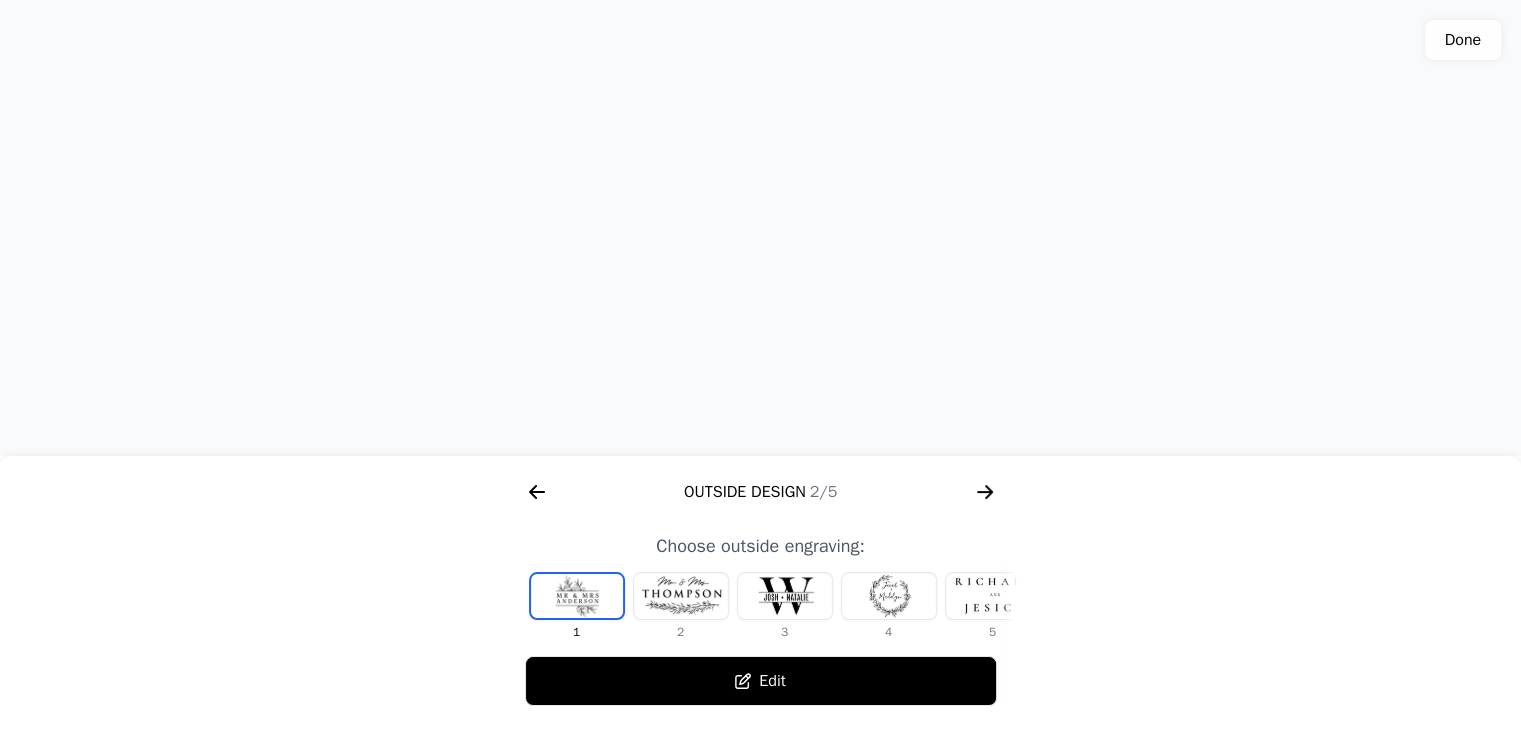 drag, startPoint x: 762, startPoint y: 225, endPoint x: 760, endPoint y: 240, distance: 15.132746 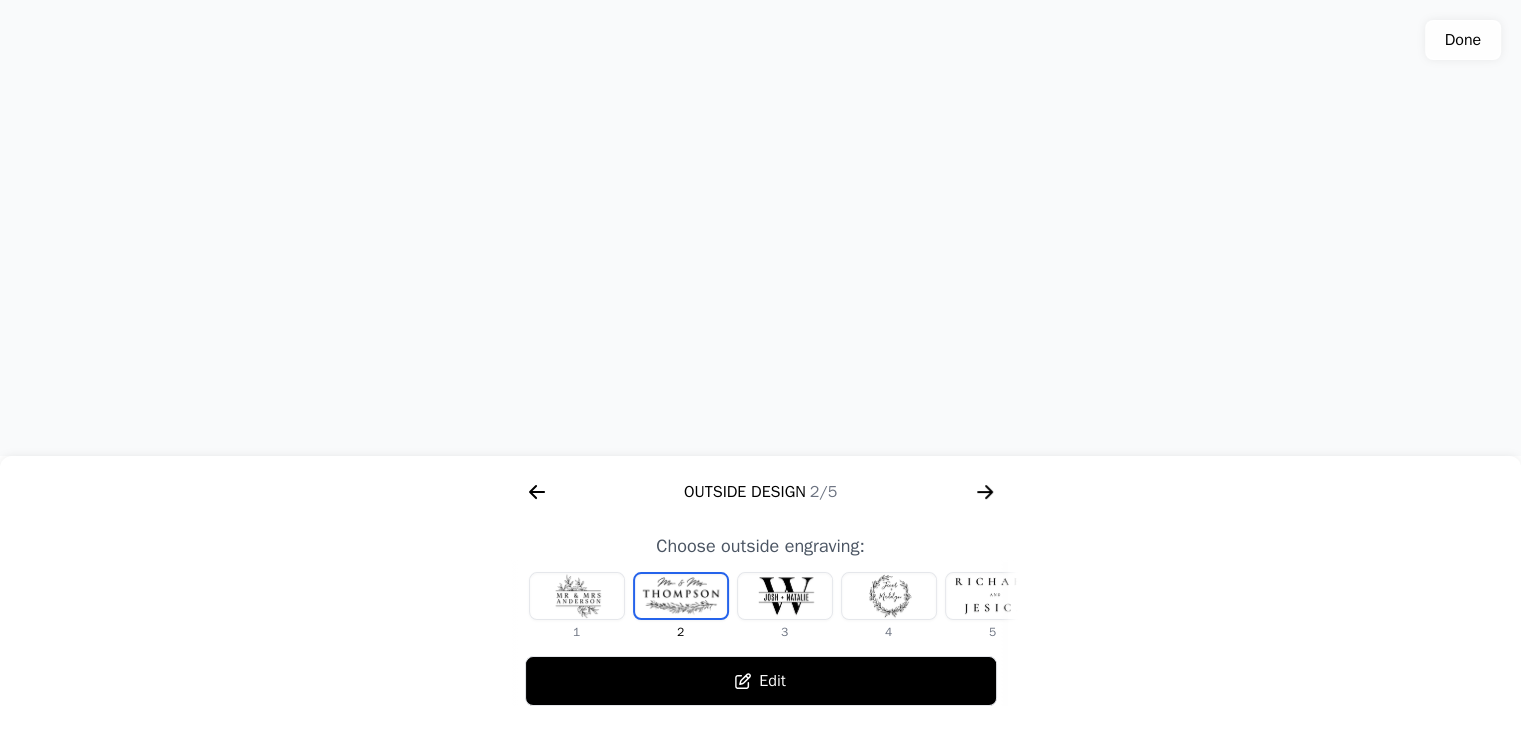 click at bounding box center [785, 596] 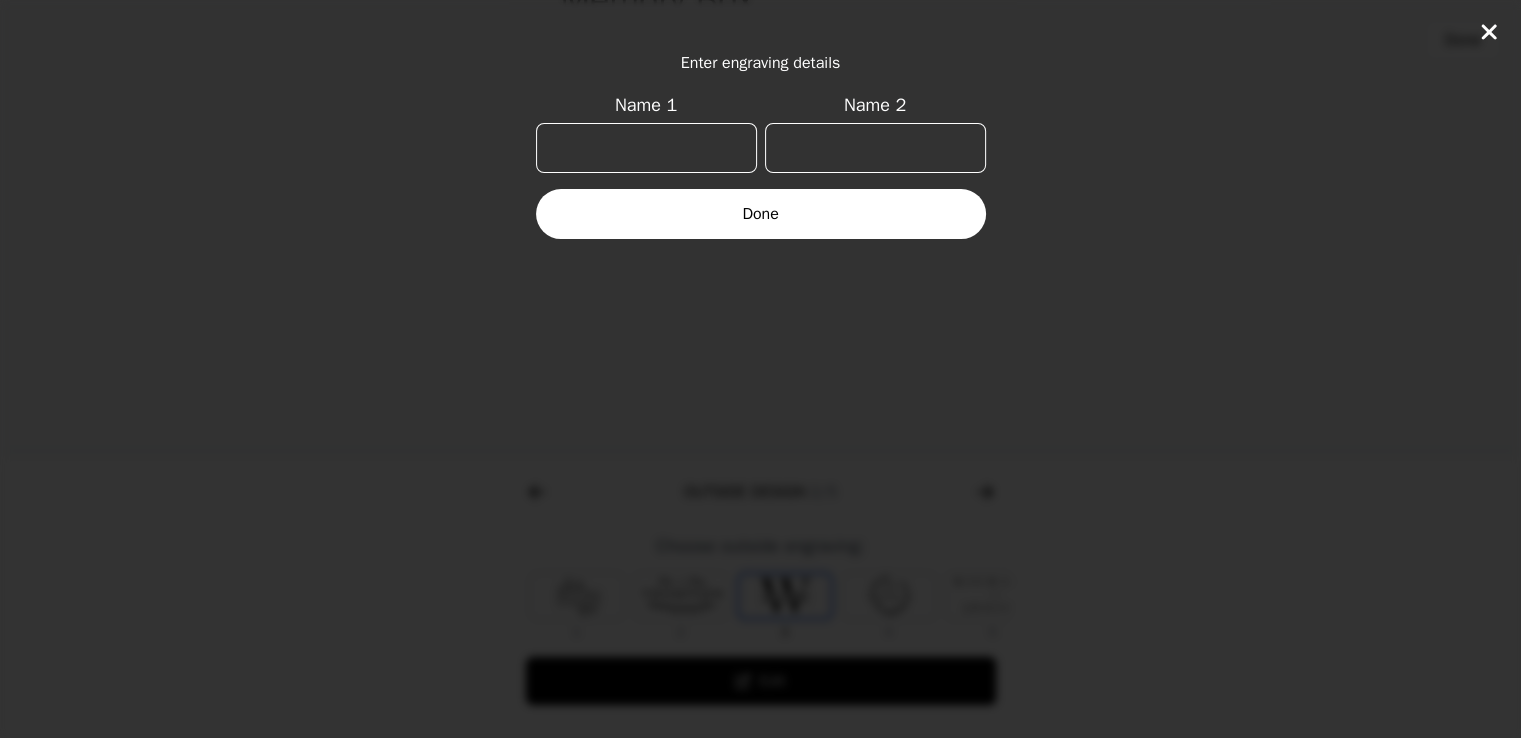 scroll, scrollTop: 0, scrollLeft: 24, axis: horizontal 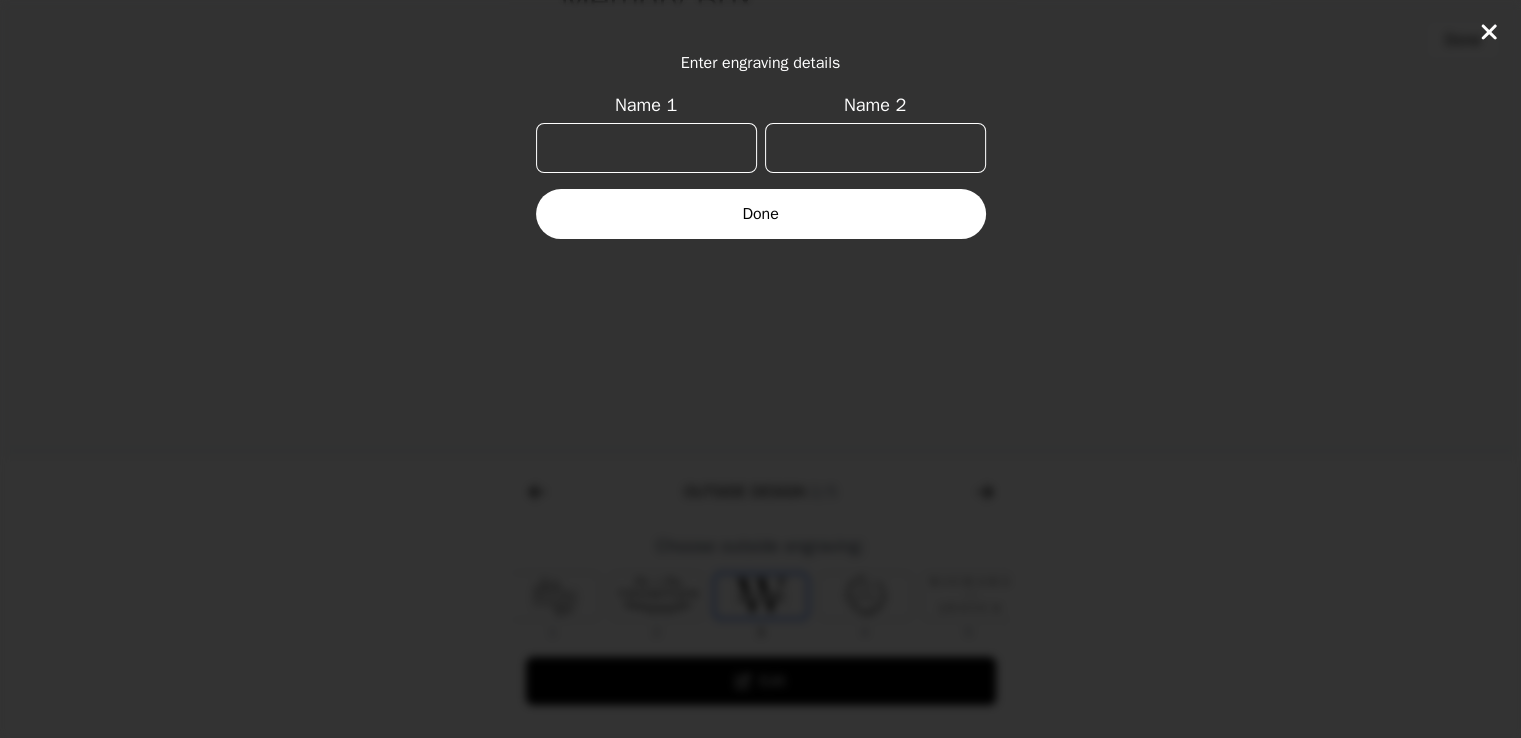 click on "Name 1" at bounding box center [646, 148] 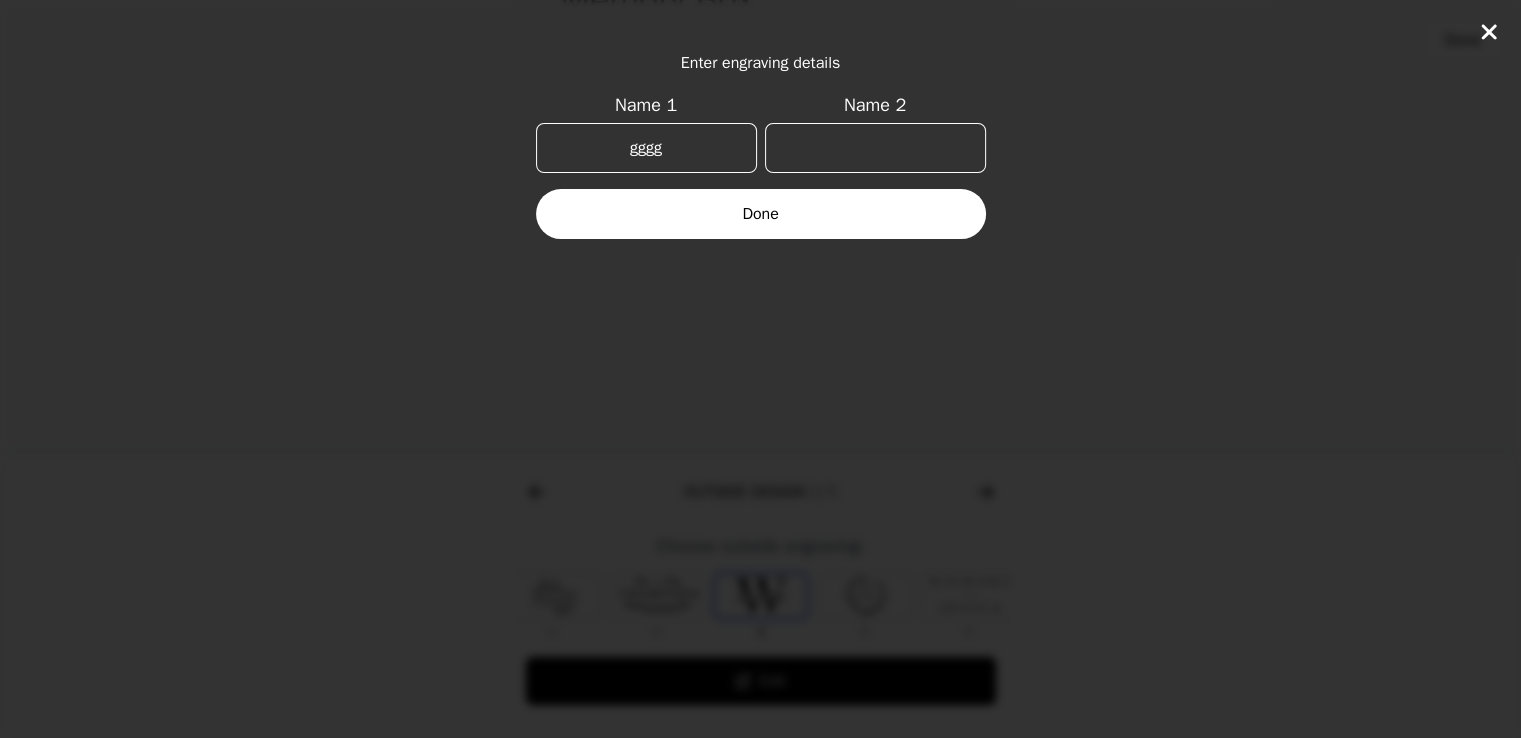 type on "gggg" 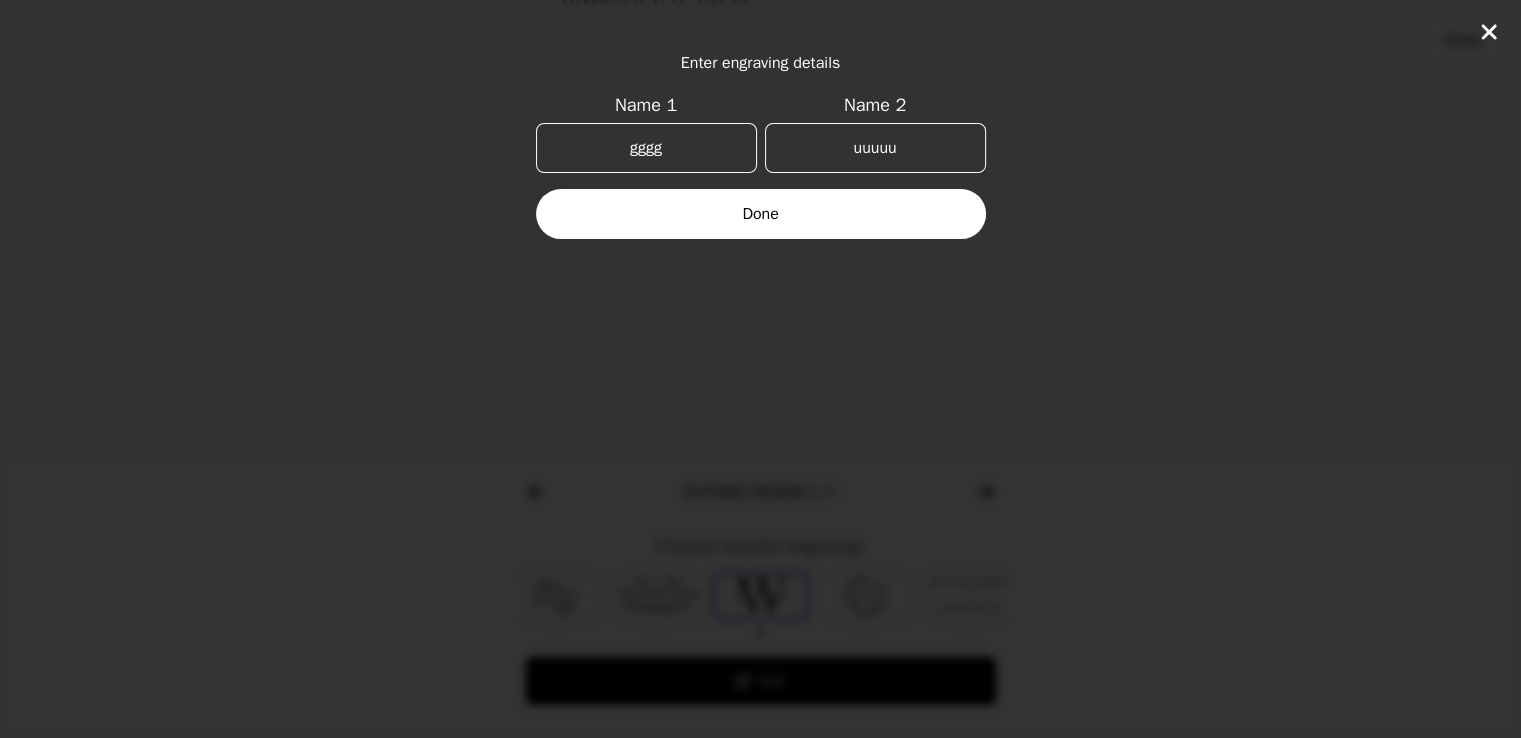 type on "uuuuu" 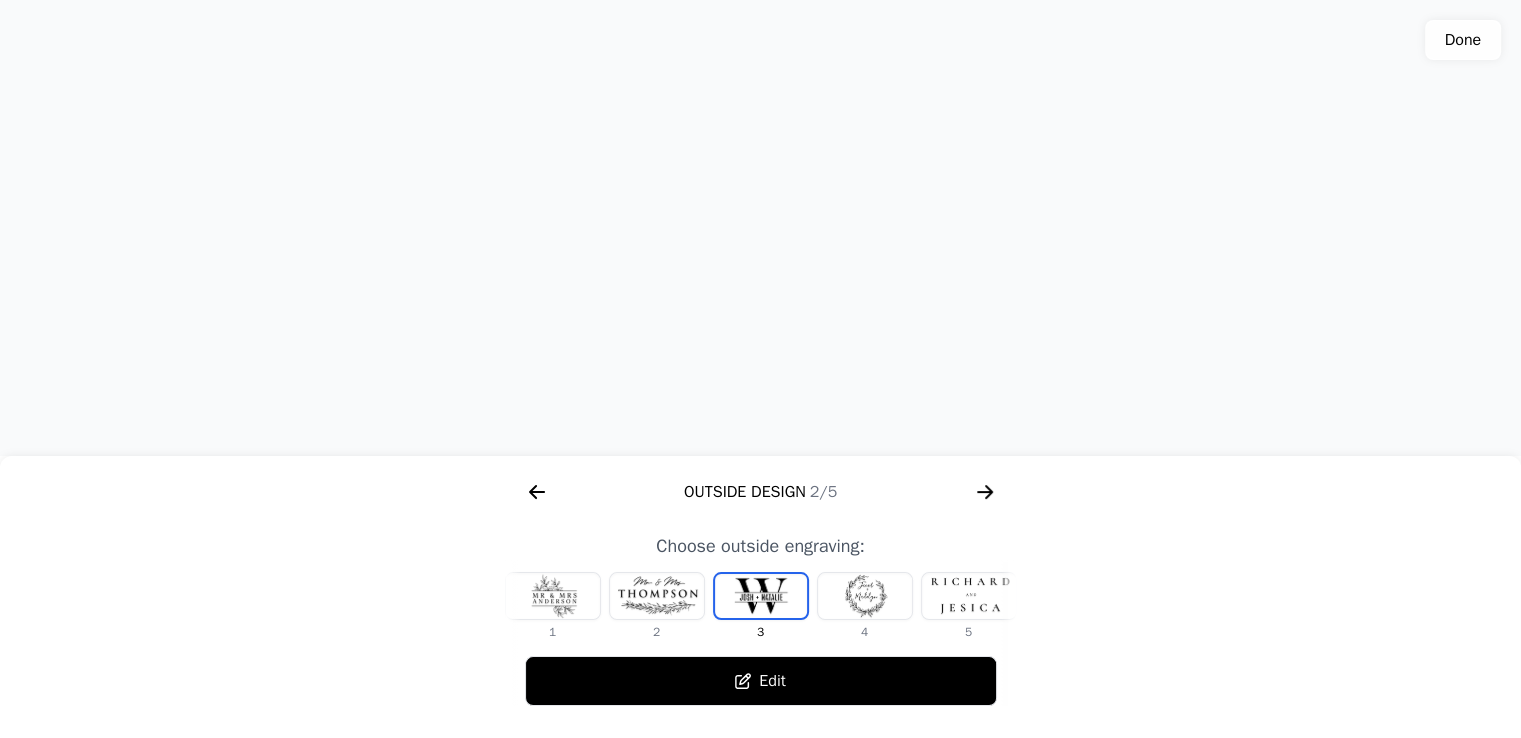 click at bounding box center [865, 596] 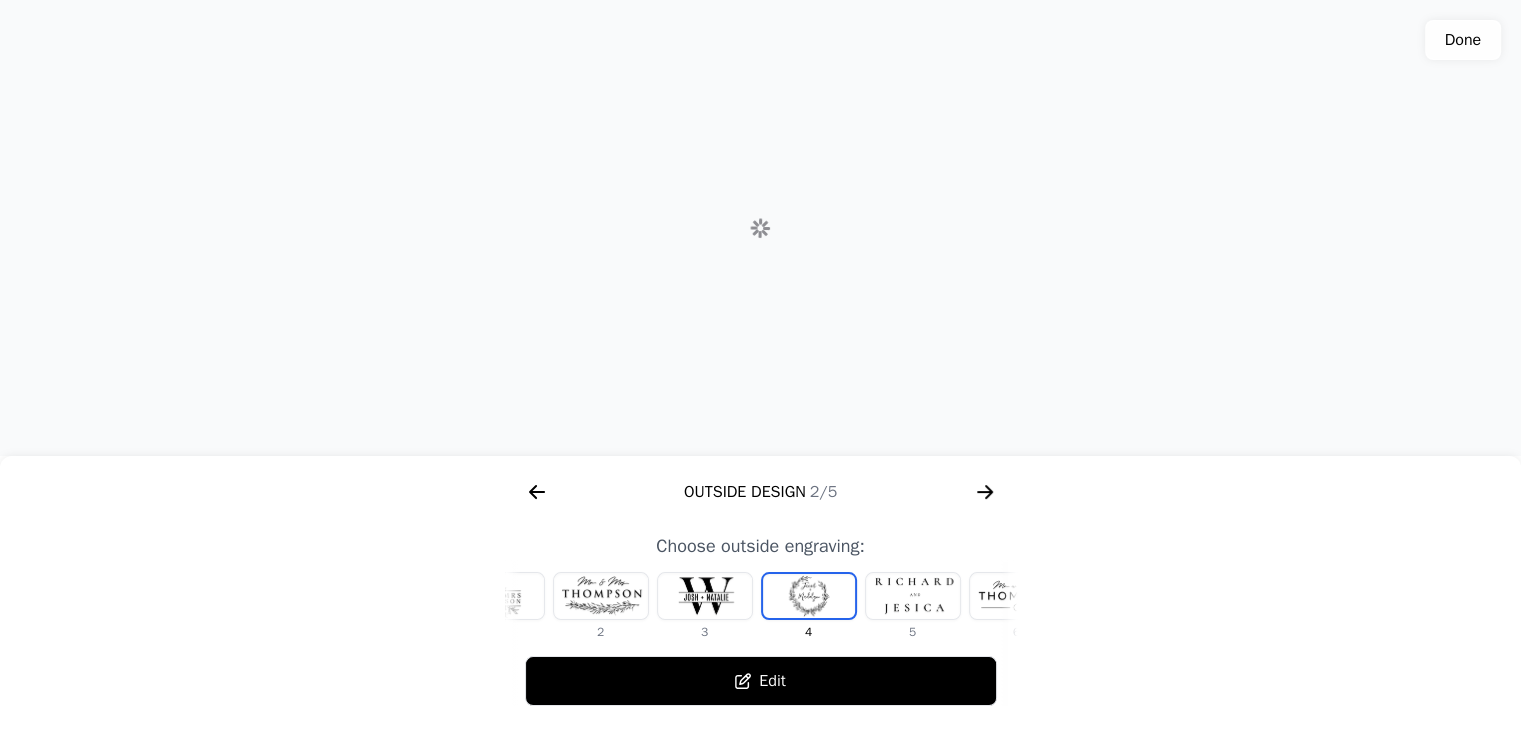 scroll, scrollTop: 0, scrollLeft: 128, axis: horizontal 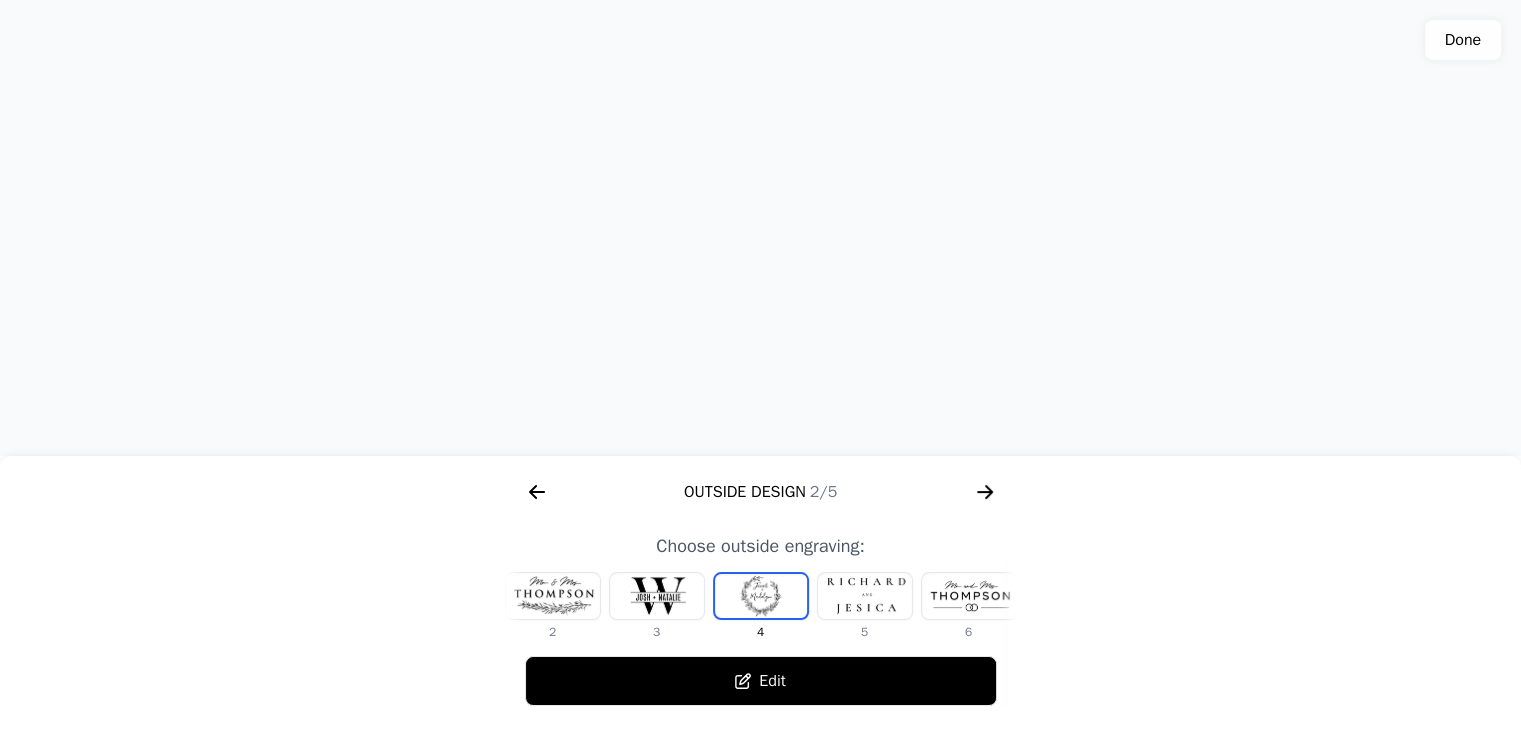 click at bounding box center [865, 596] 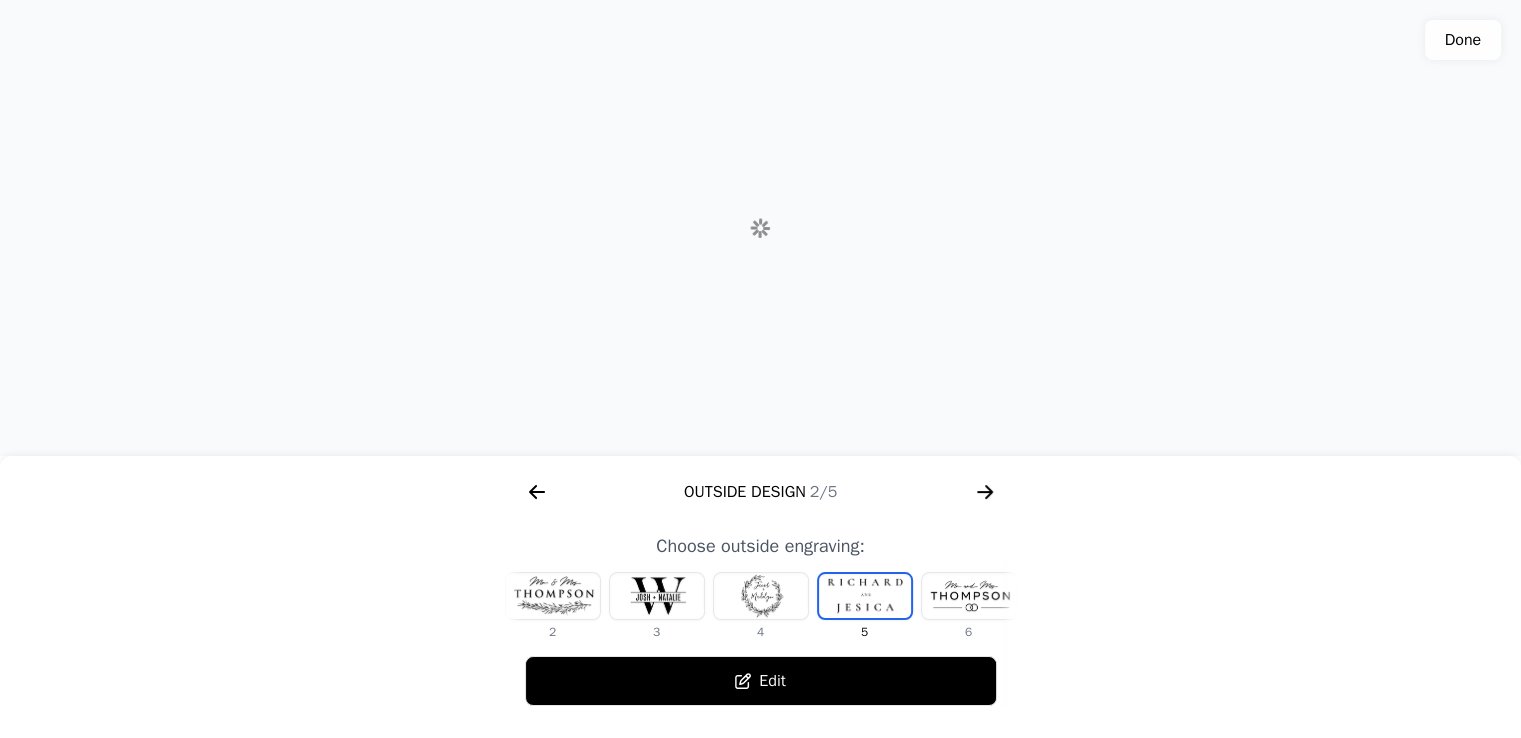 scroll, scrollTop: 0, scrollLeft: 232, axis: horizontal 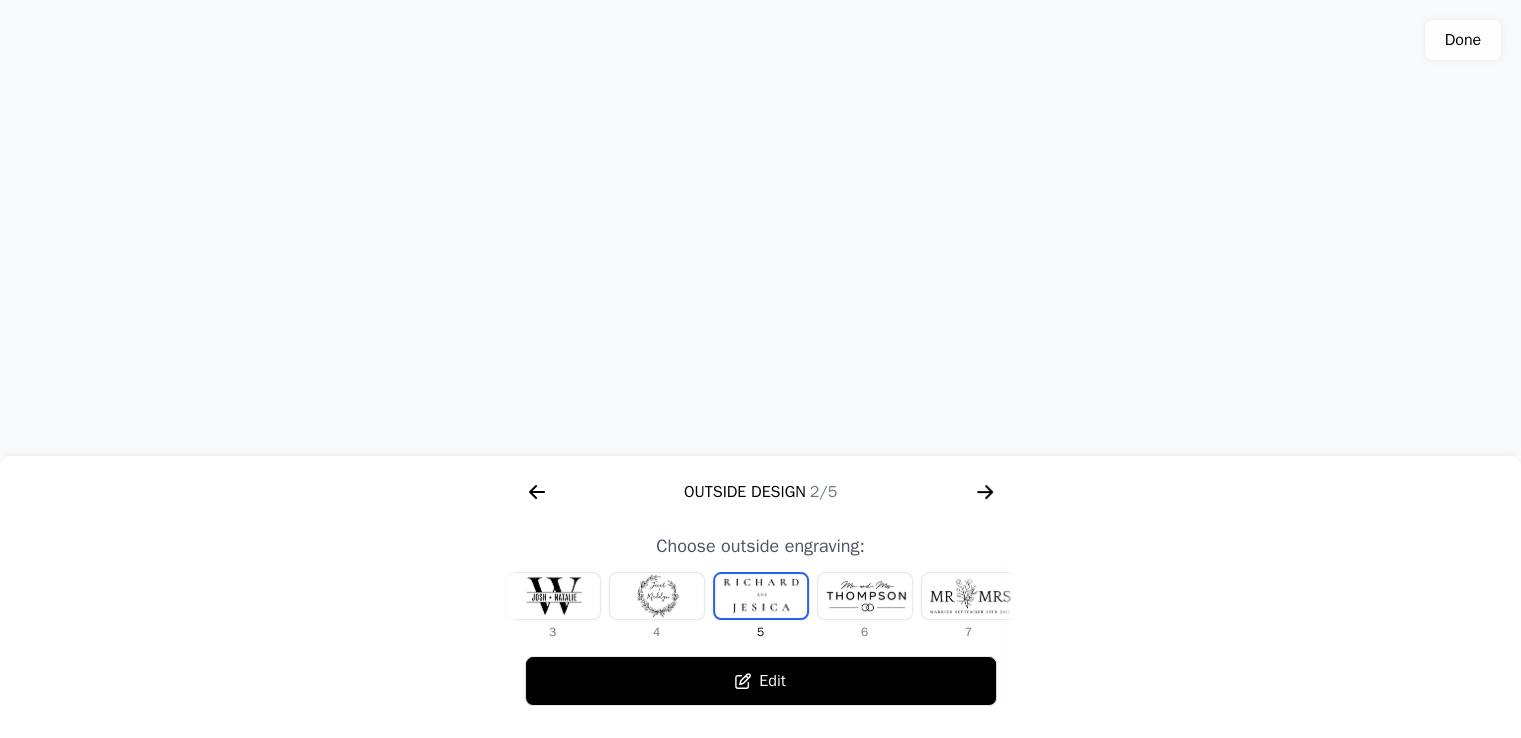 click at bounding box center [865, 596] 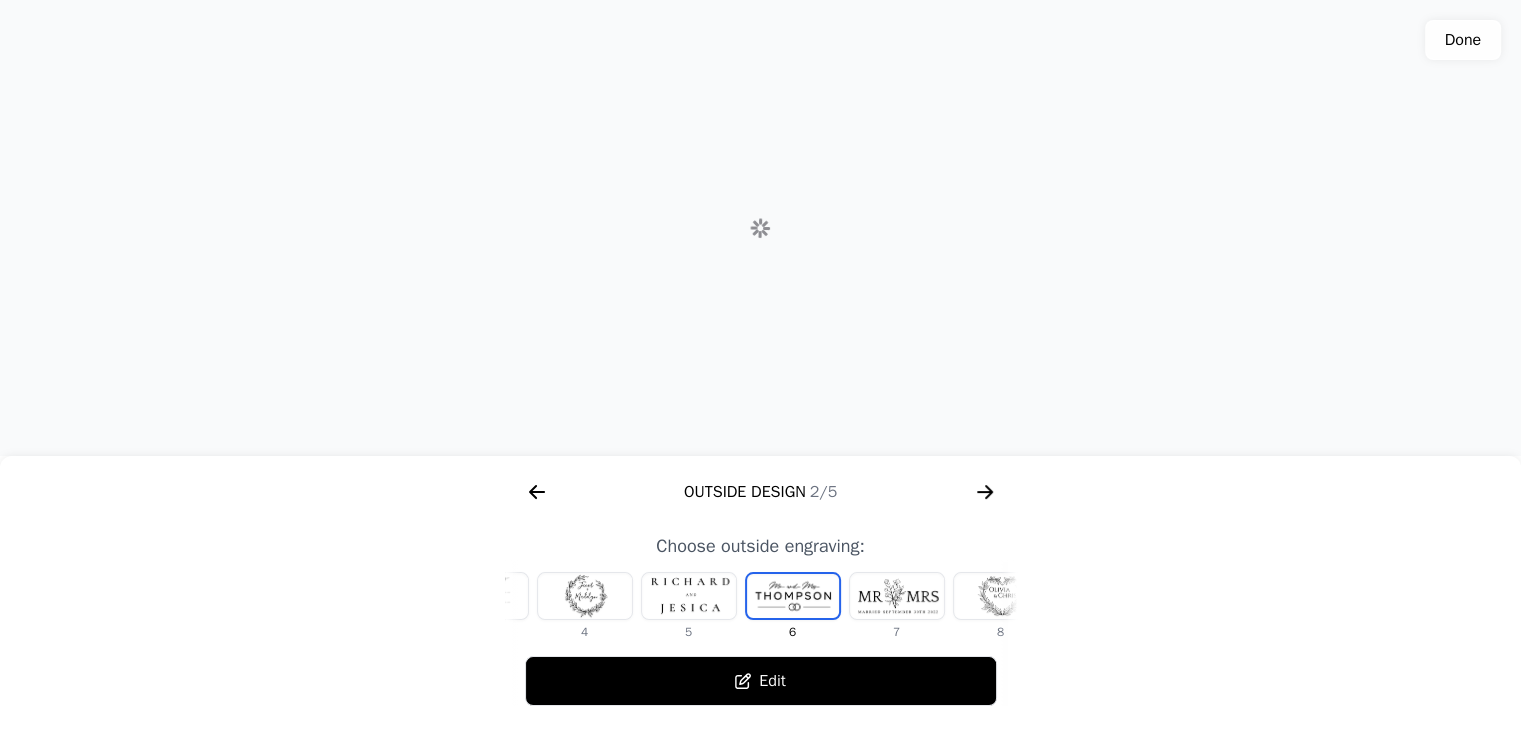 scroll, scrollTop: 0, scrollLeft: 336, axis: horizontal 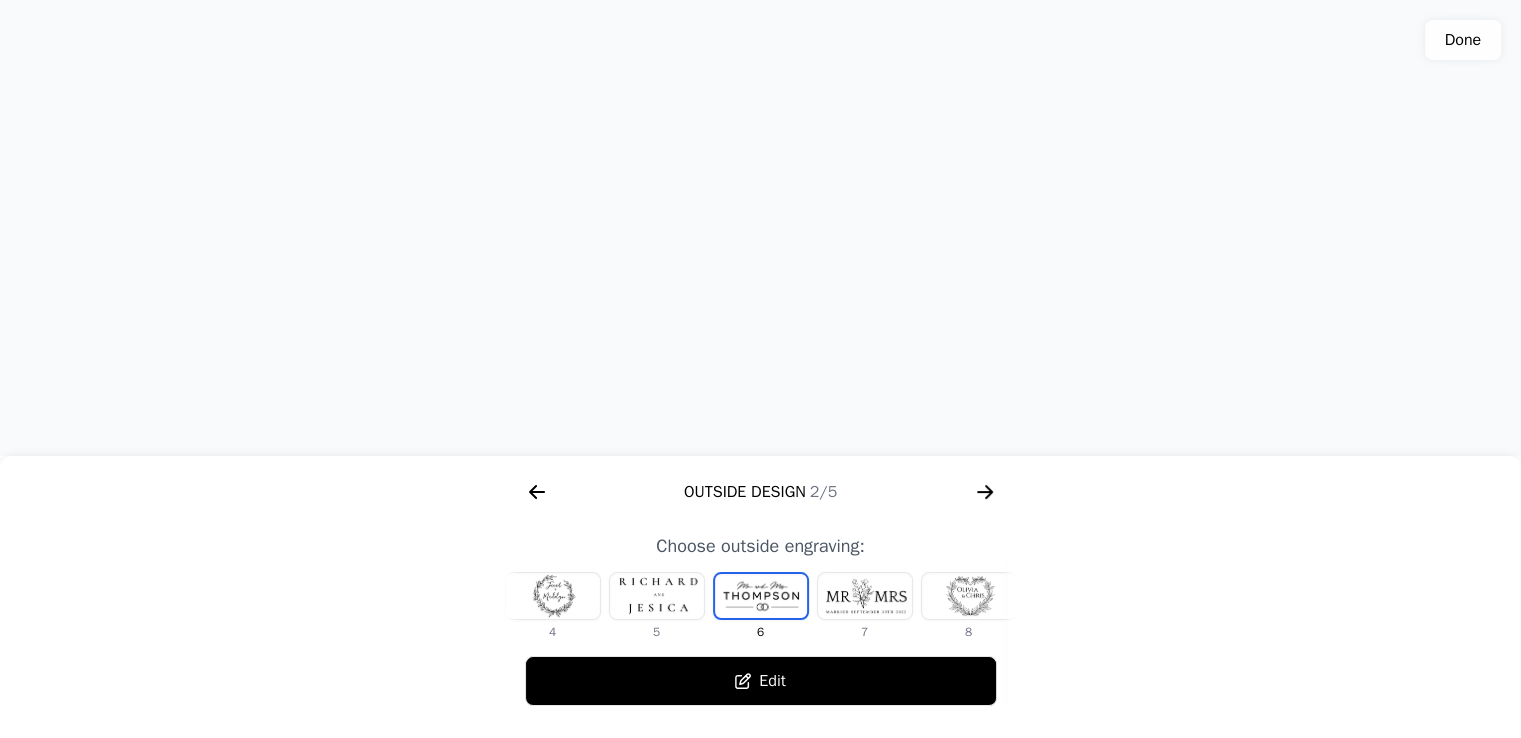 click at bounding box center [865, 596] 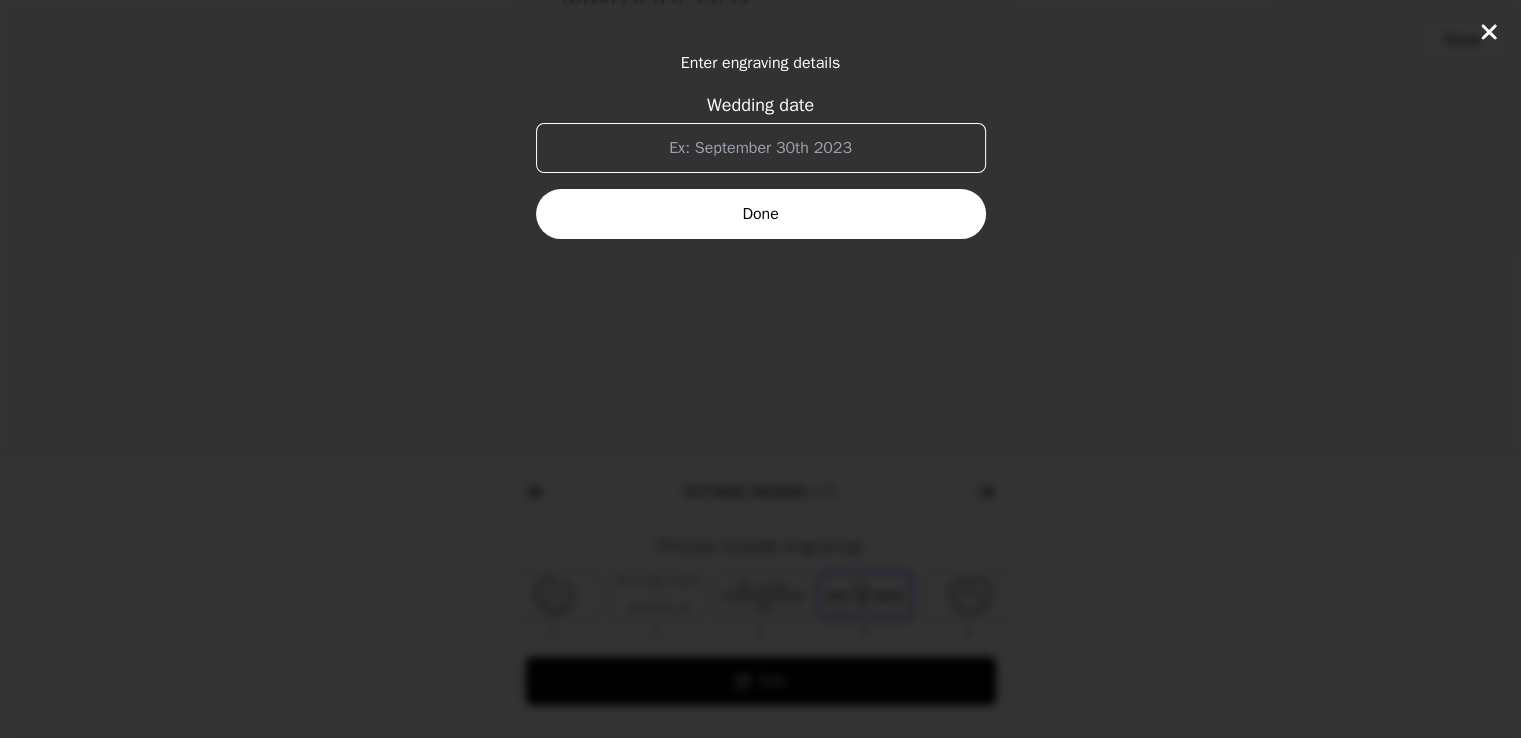 scroll, scrollTop: 0, scrollLeft: 372, axis: horizontal 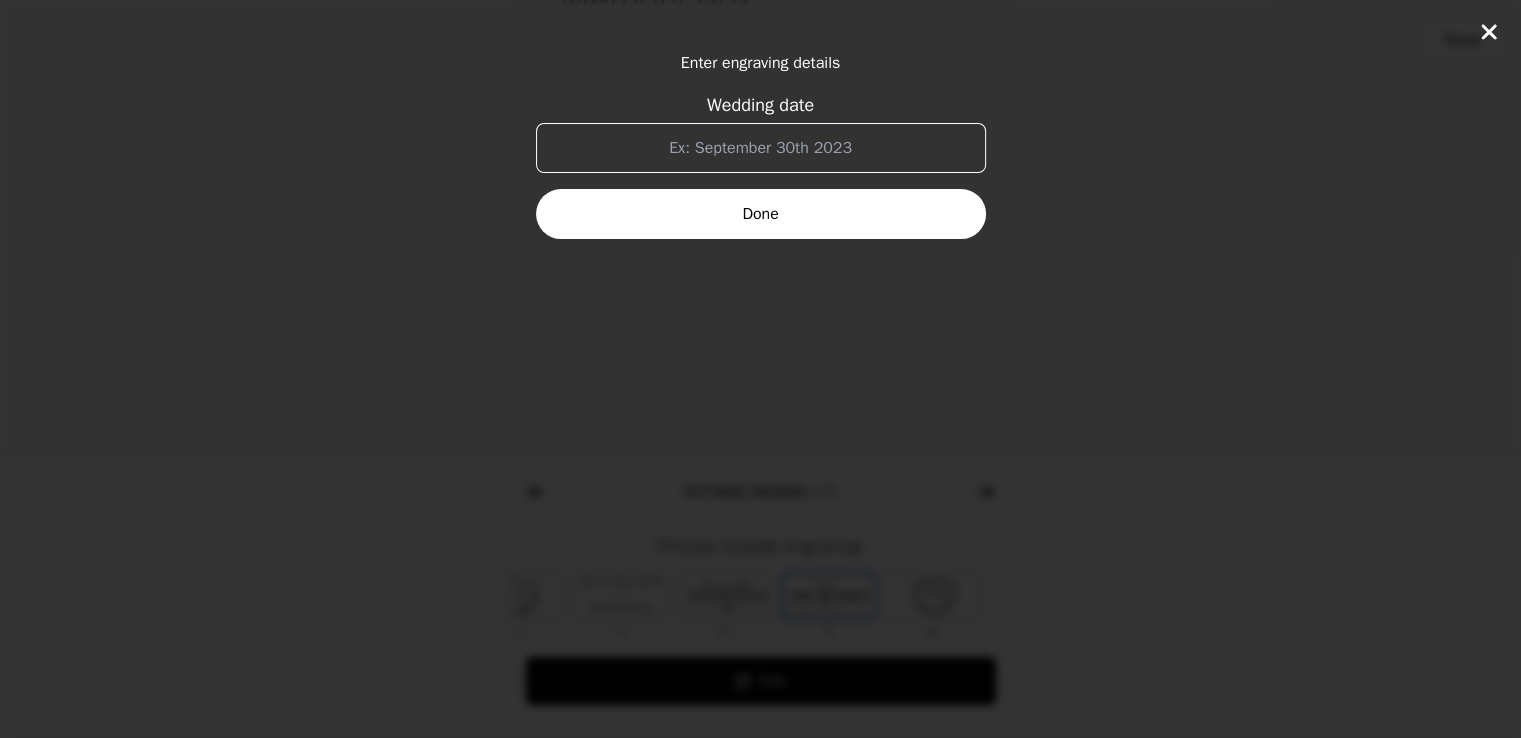 click on "Done" at bounding box center [761, 214] 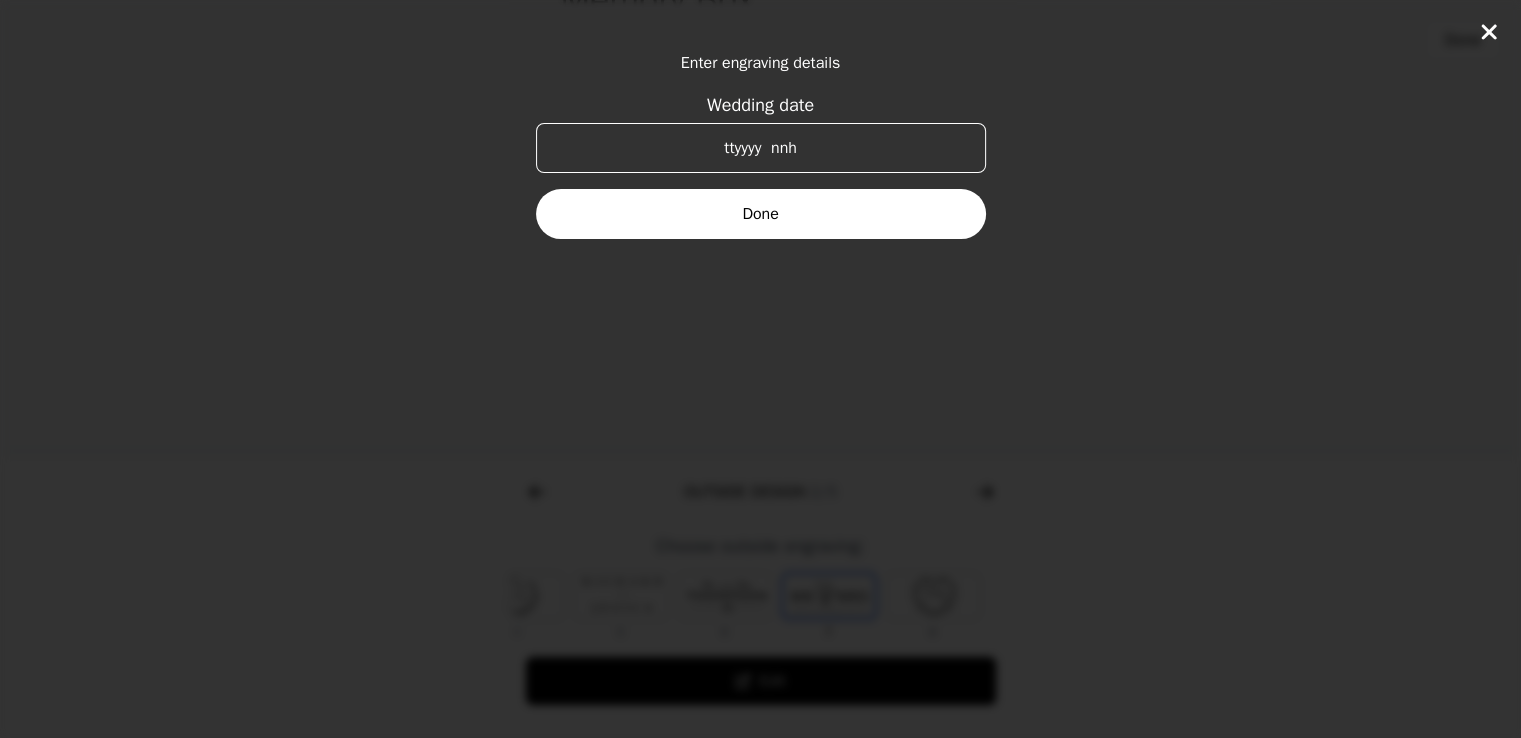 type on "ttyyyy  nnh" 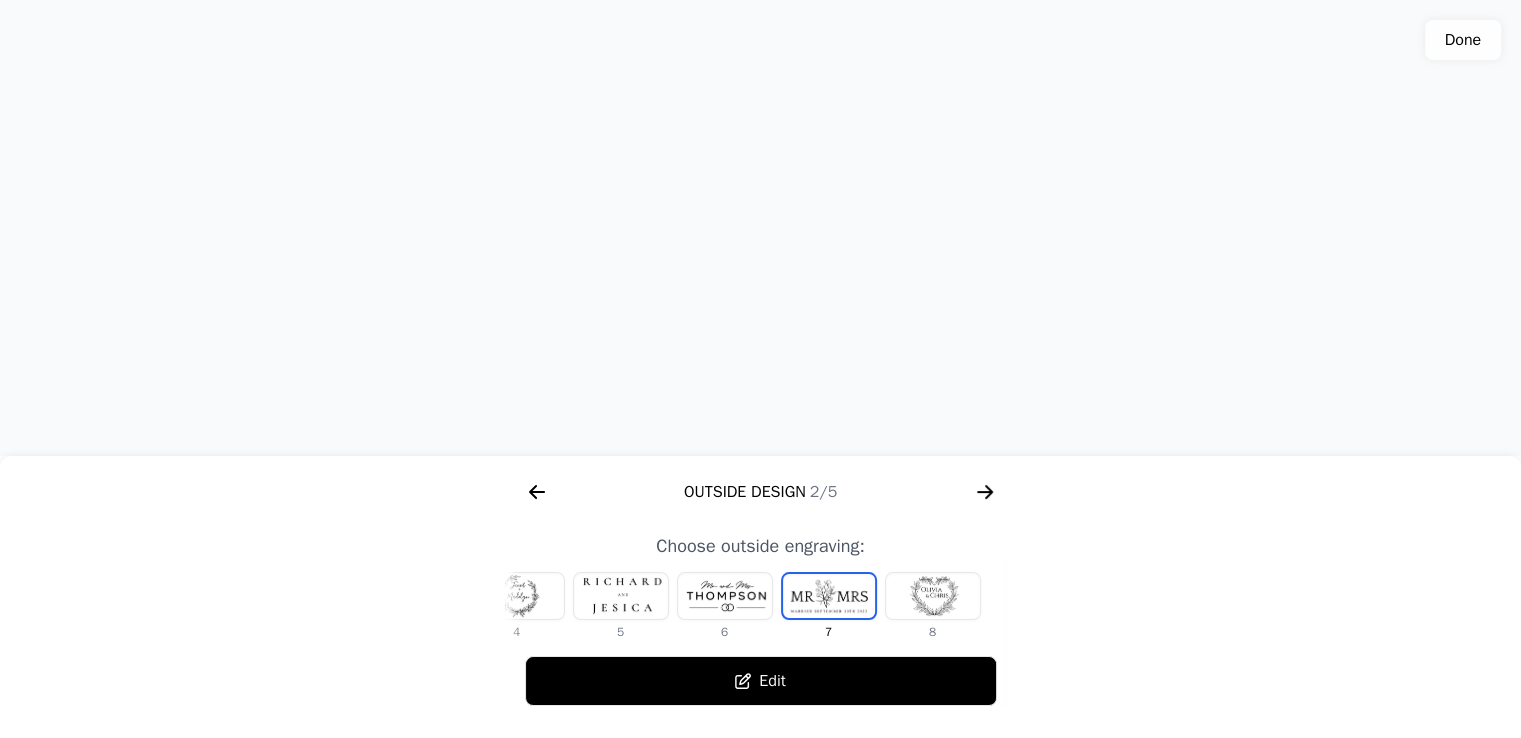 click at bounding box center [933, 596] 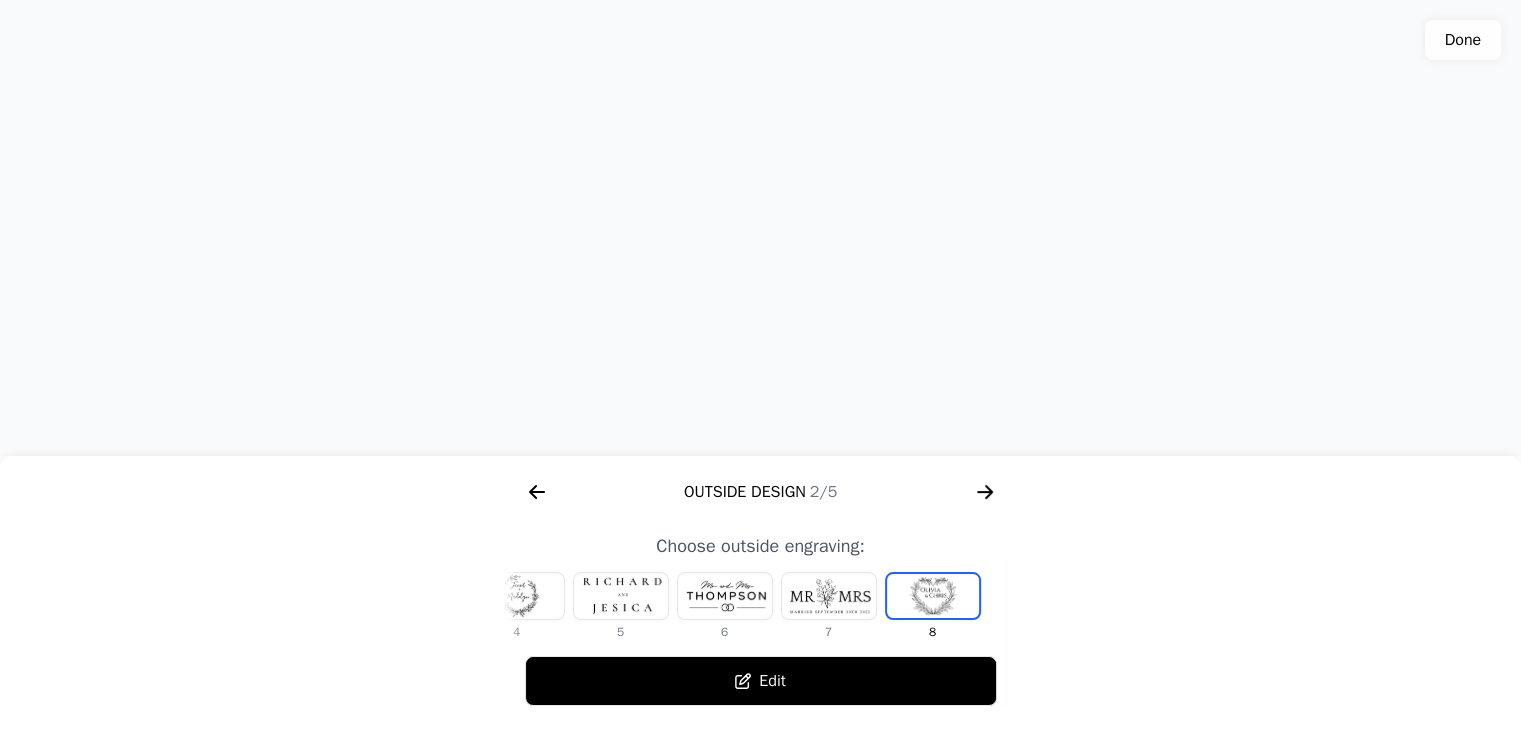 scroll, scrollTop: 200, scrollLeft: 0, axis: vertical 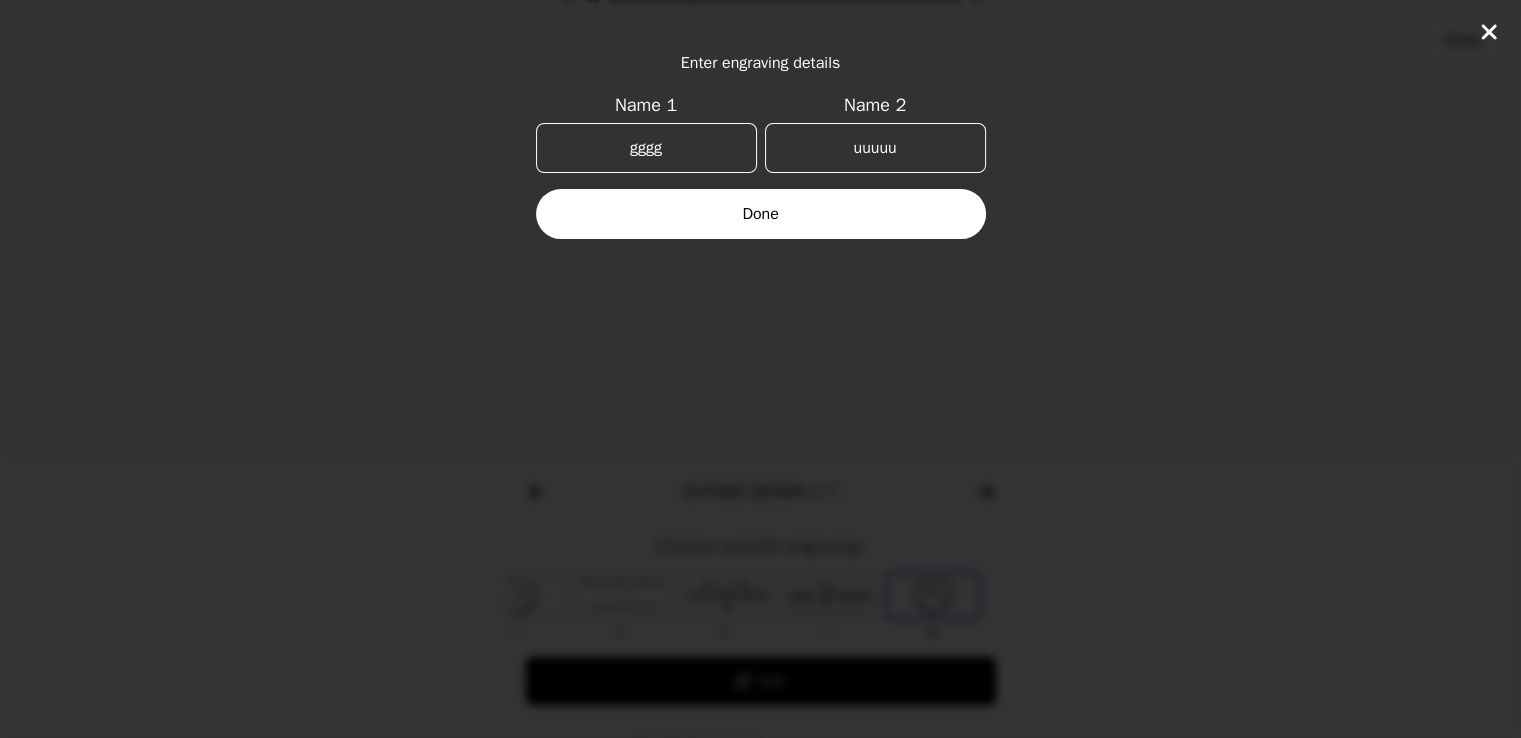 click on "Done" at bounding box center [761, 214] 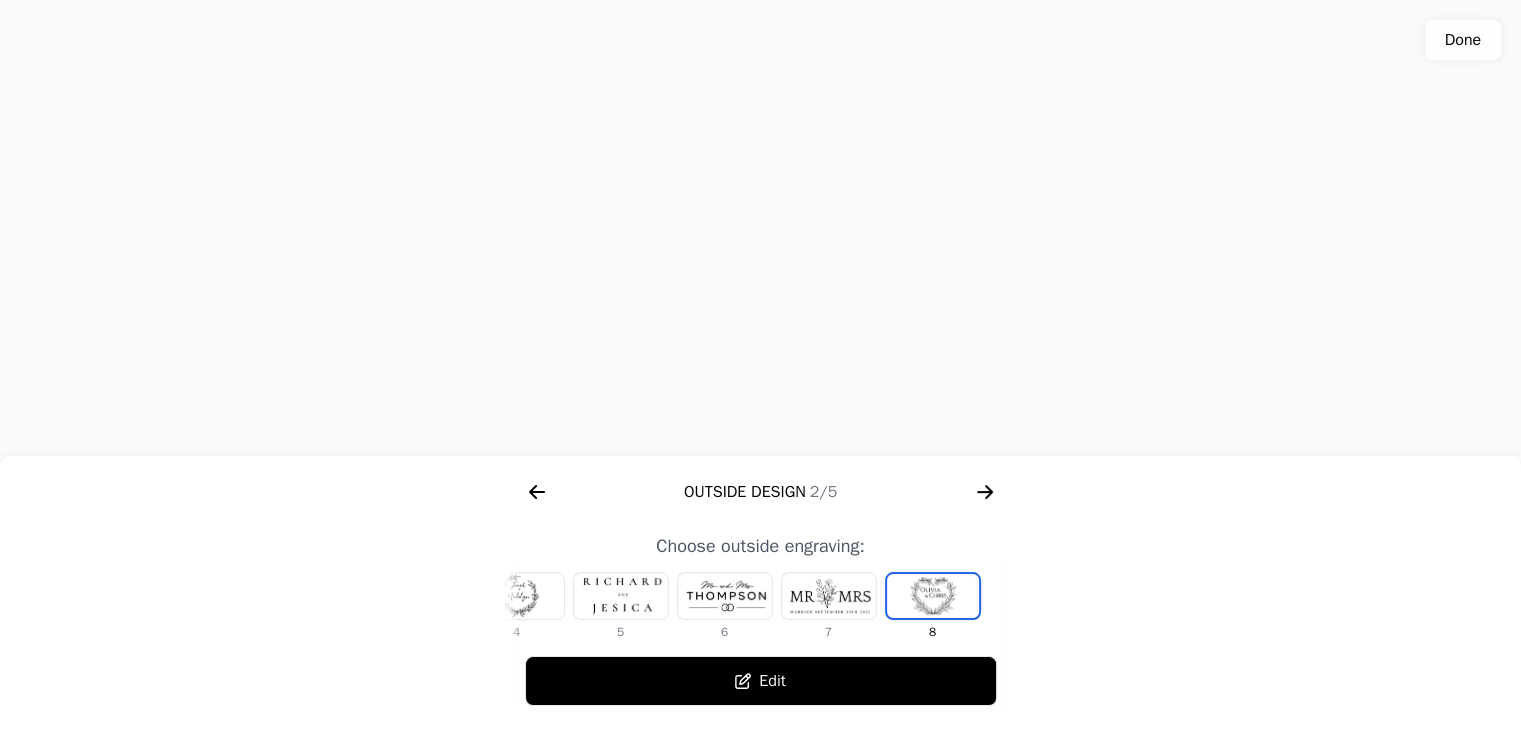 click at bounding box center [760, 228] 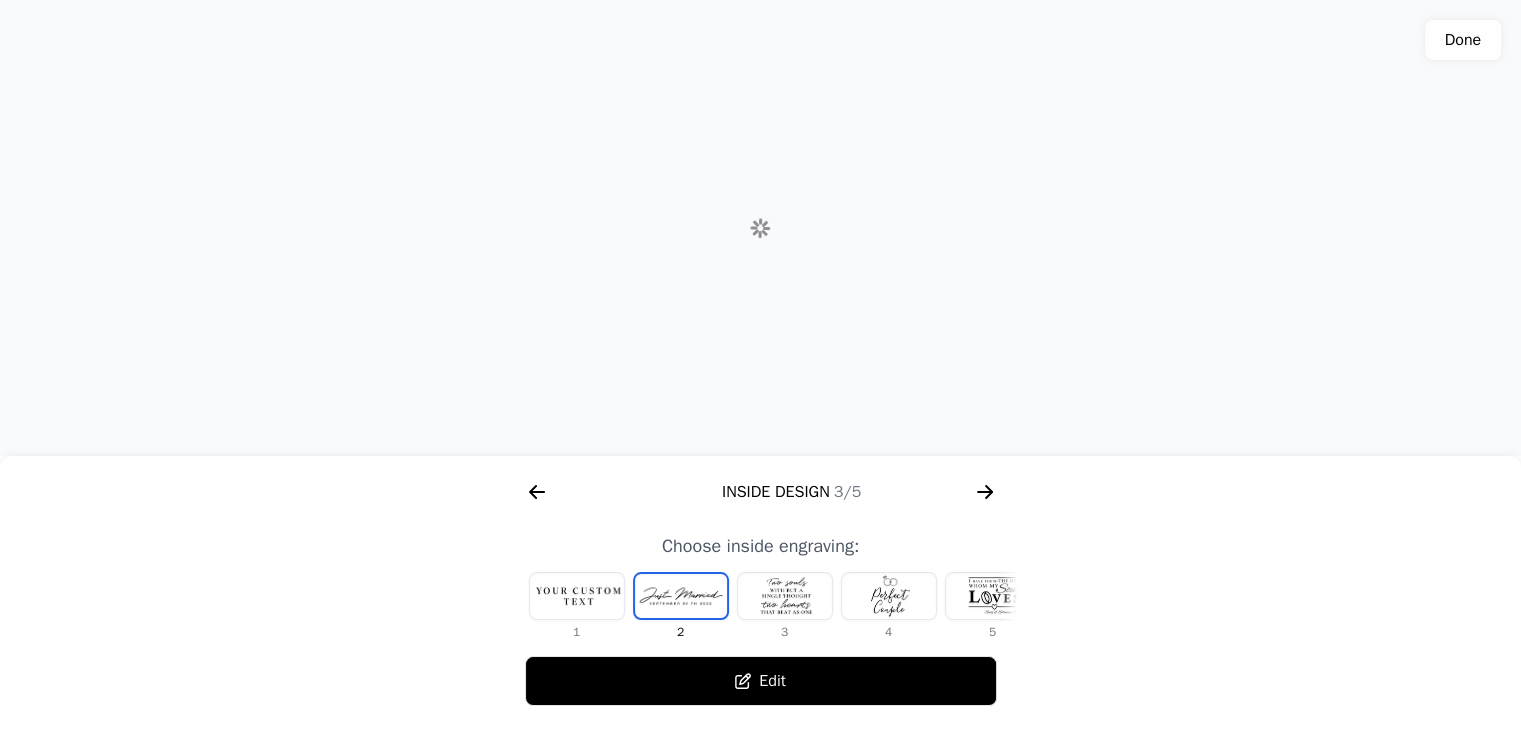 scroll, scrollTop: 0, scrollLeft: 1280, axis: horizontal 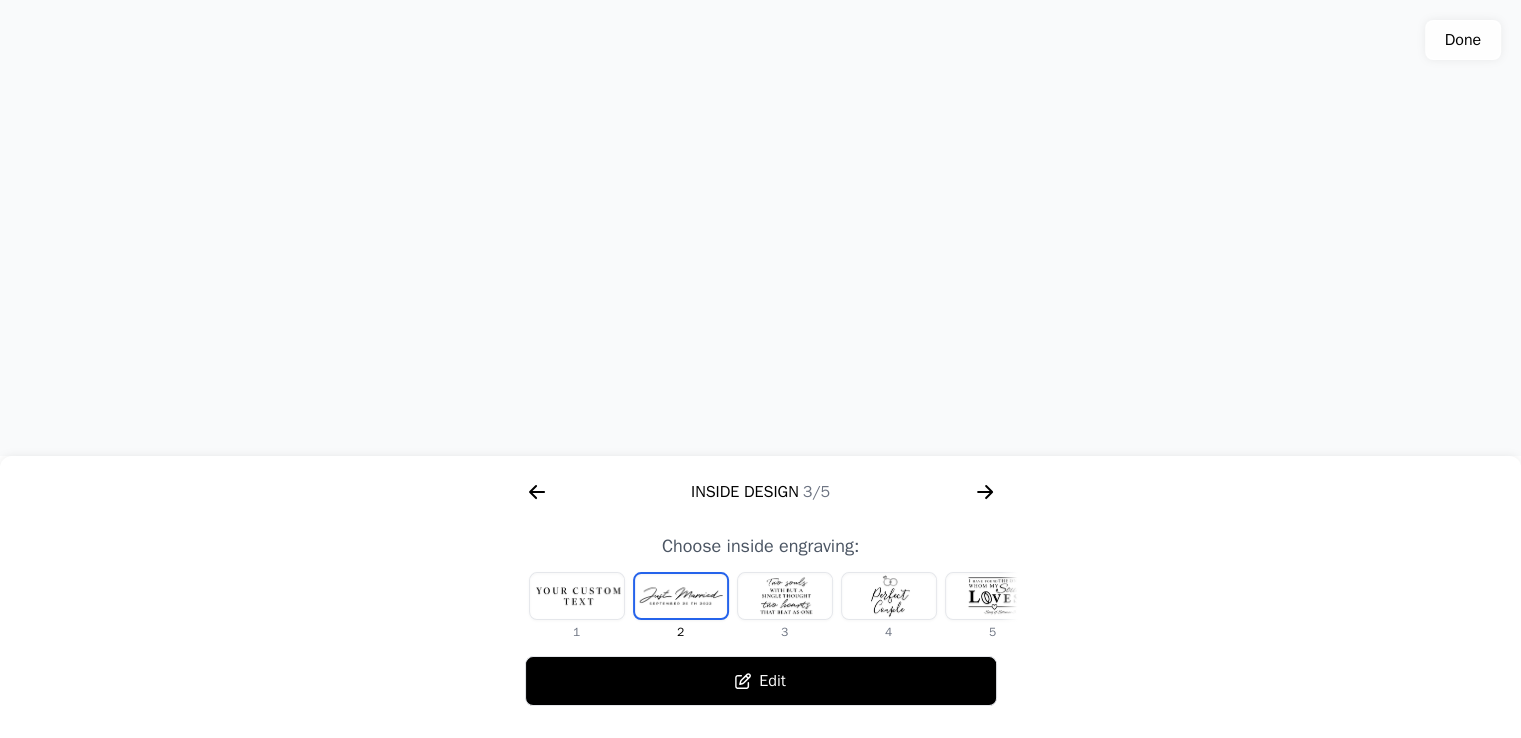 click 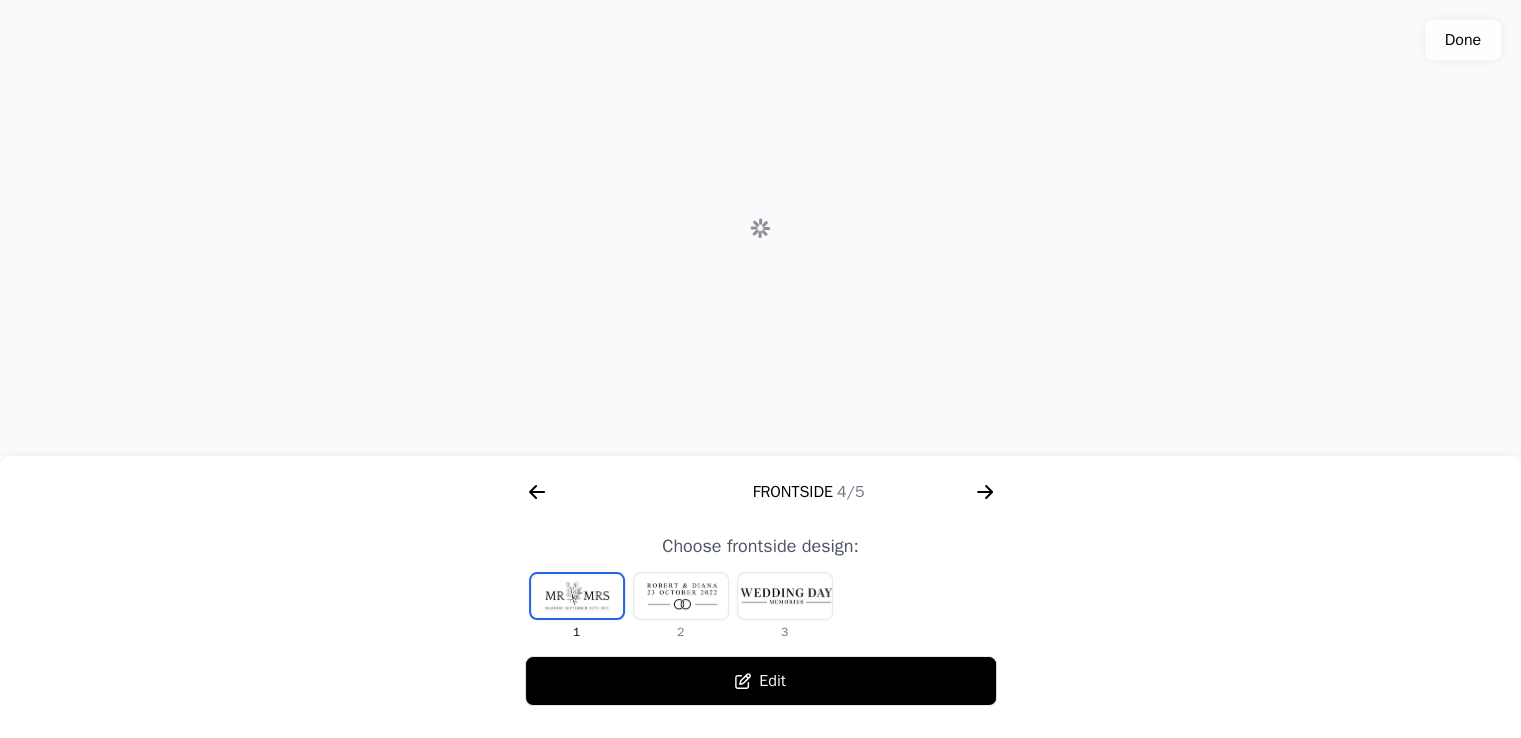 scroll, scrollTop: 0, scrollLeft: 1792, axis: horizontal 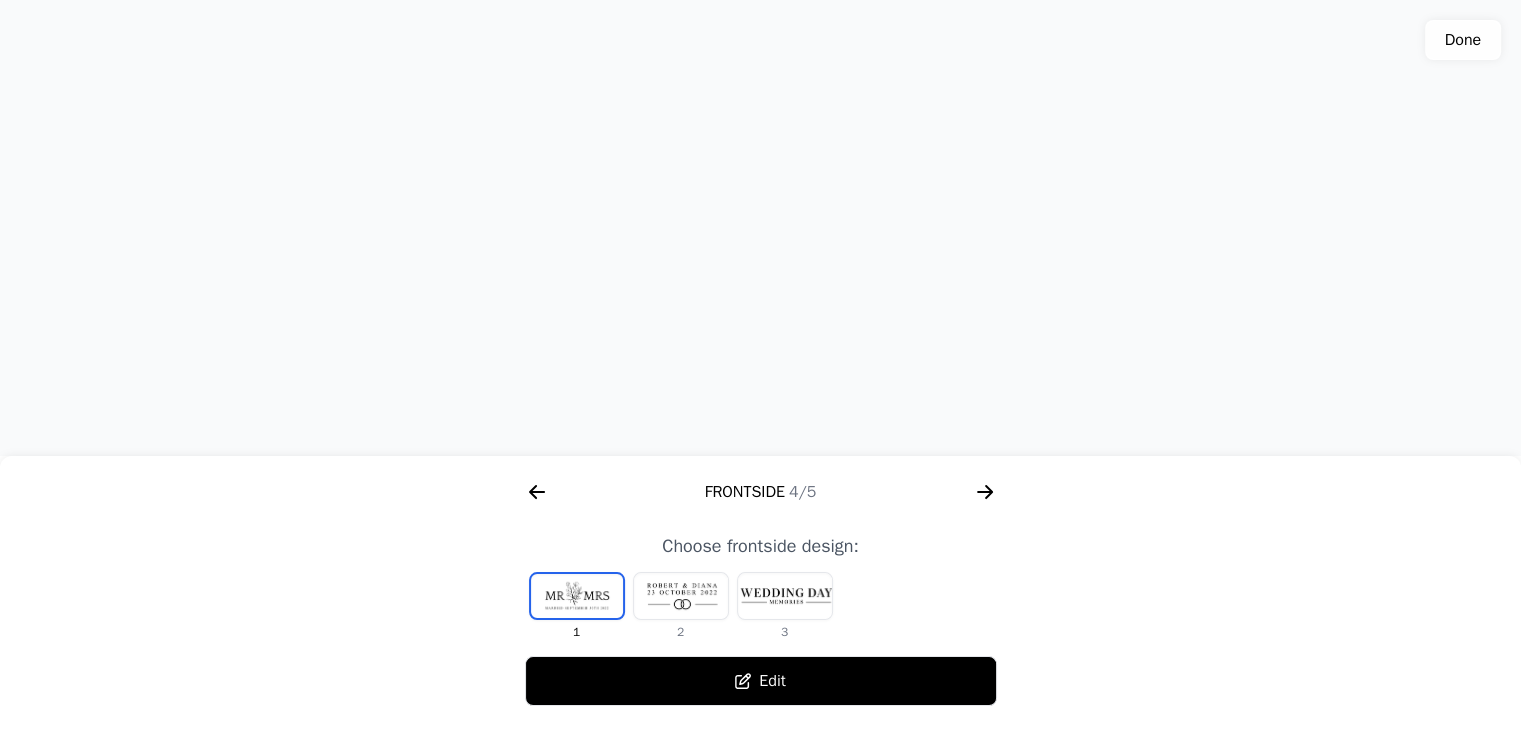 click 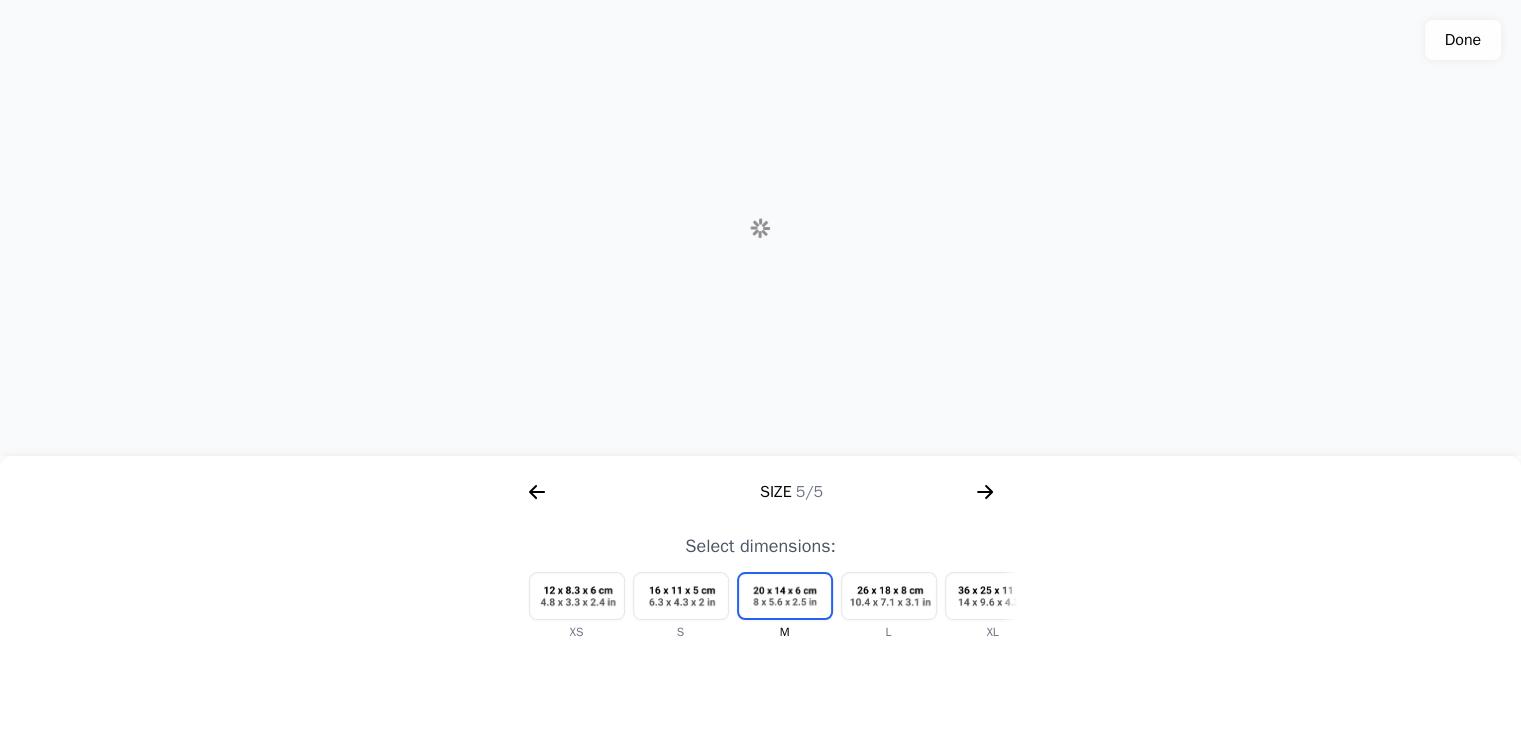 scroll, scrollTop: 0, scrollLeft: 2304, axis: horizontal 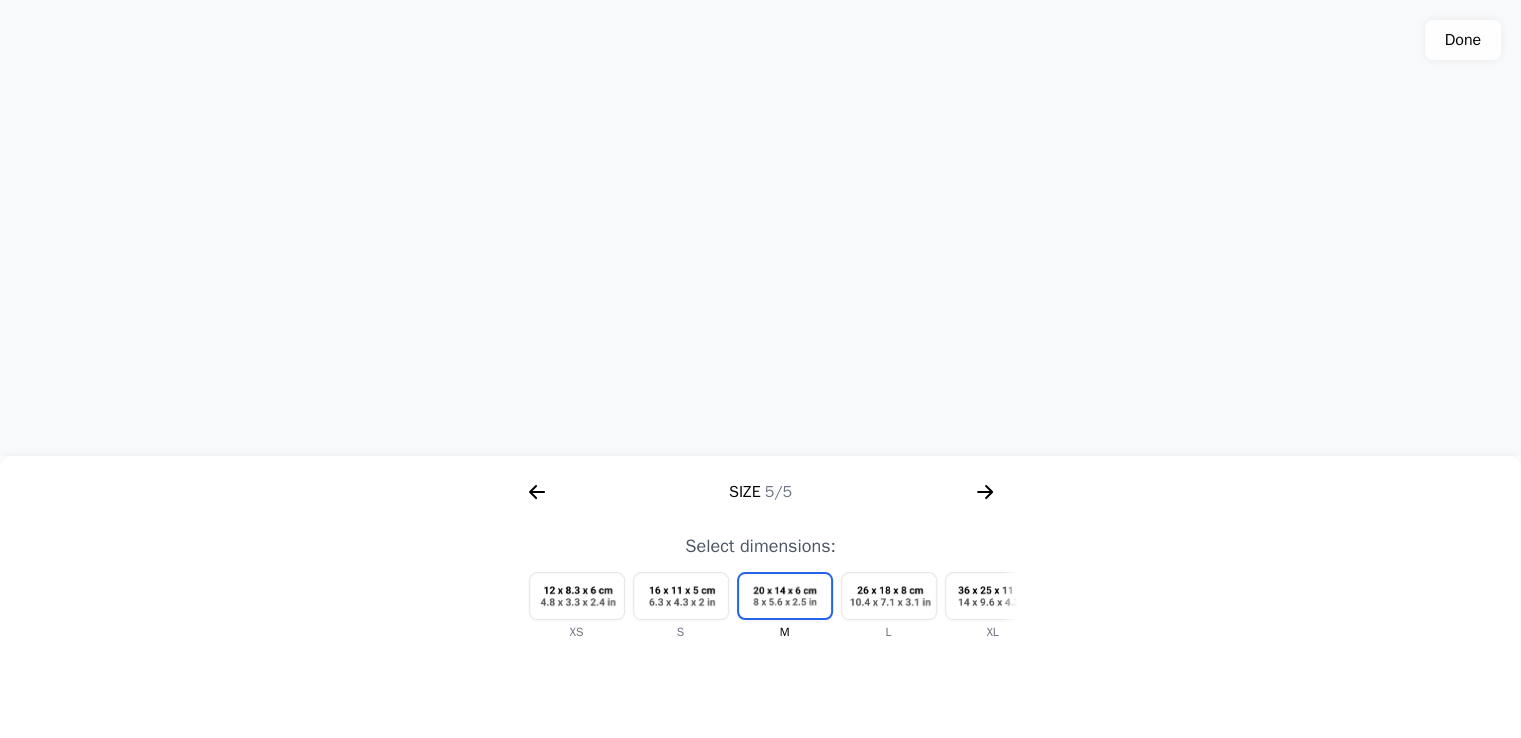 click 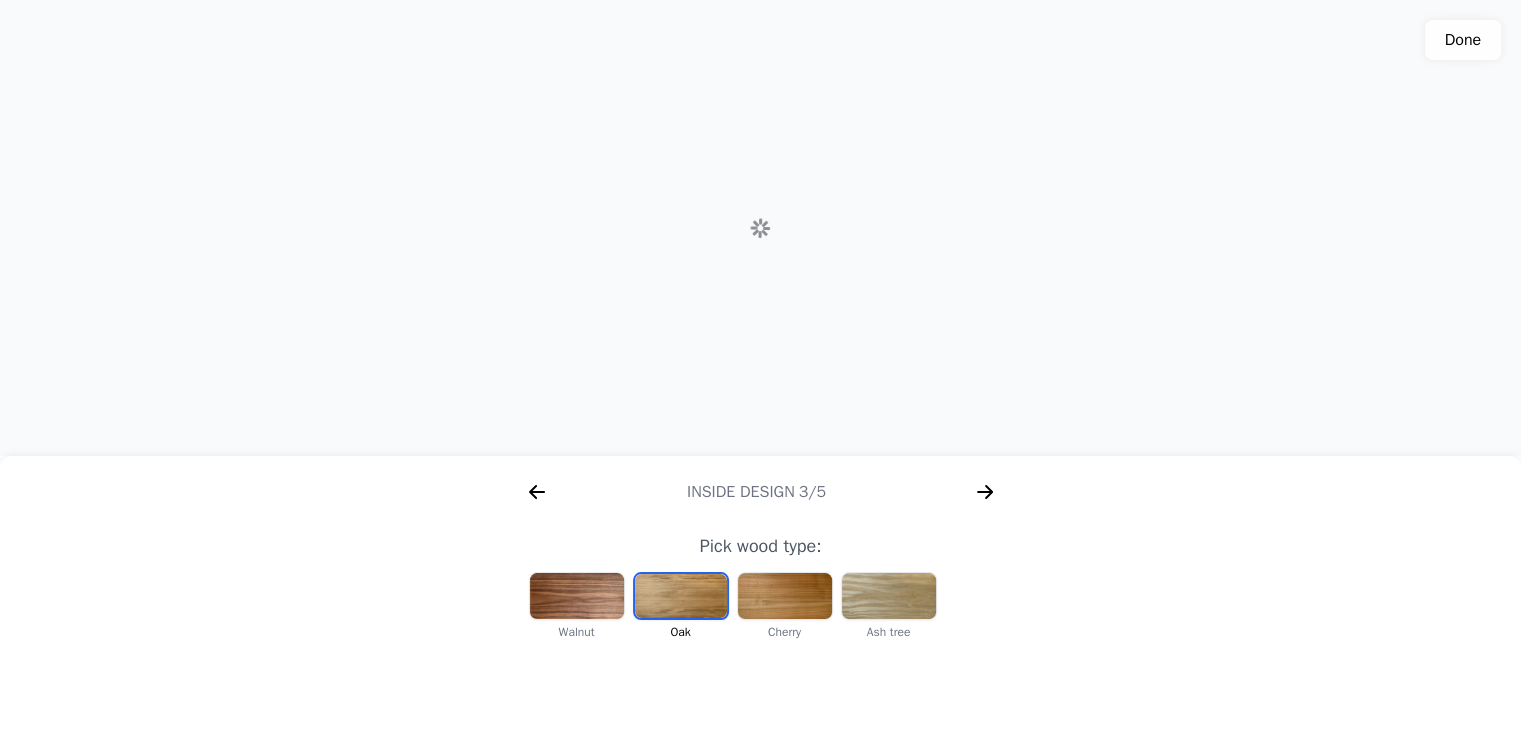 scroll, scrollTop: 0, scrollLeft: 256, axis: horizontal 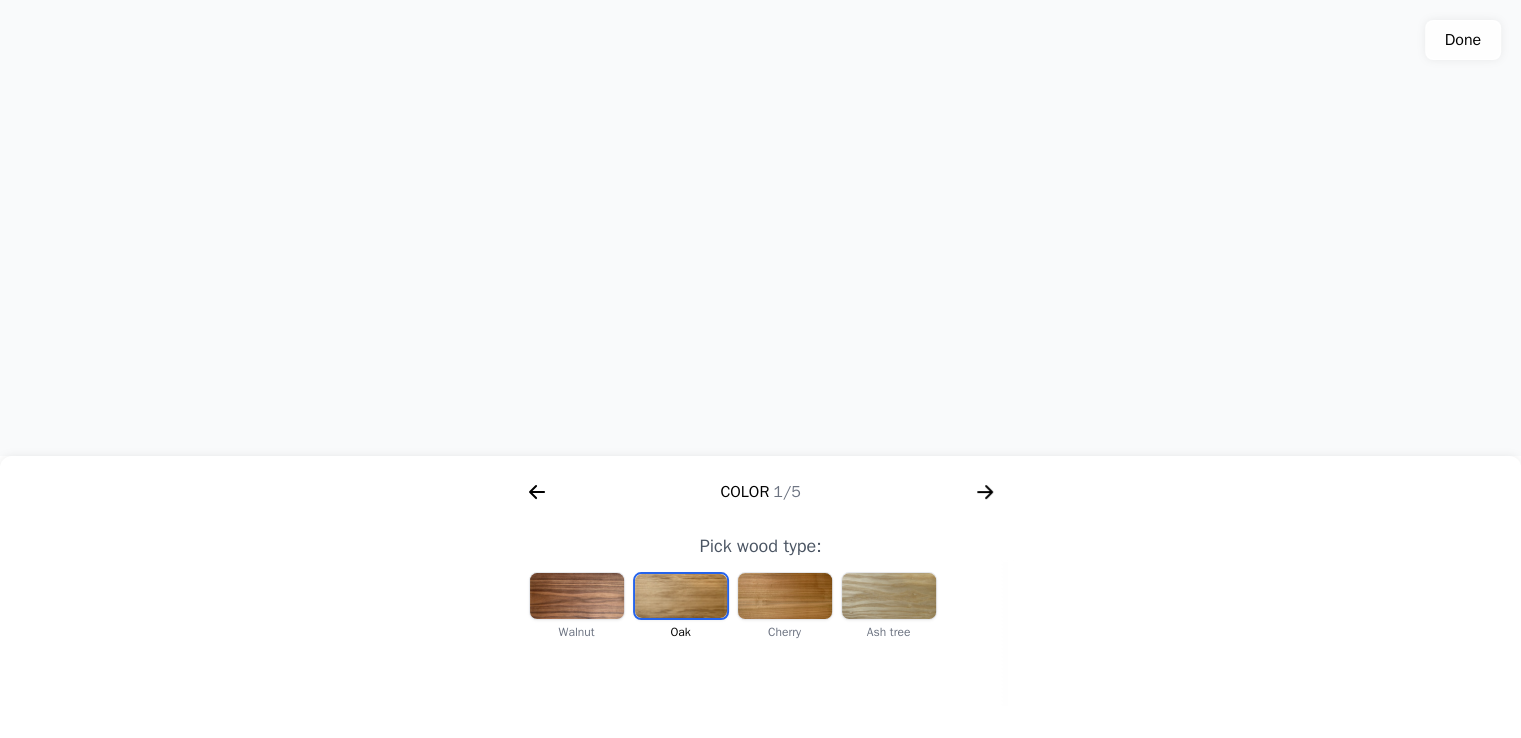 click 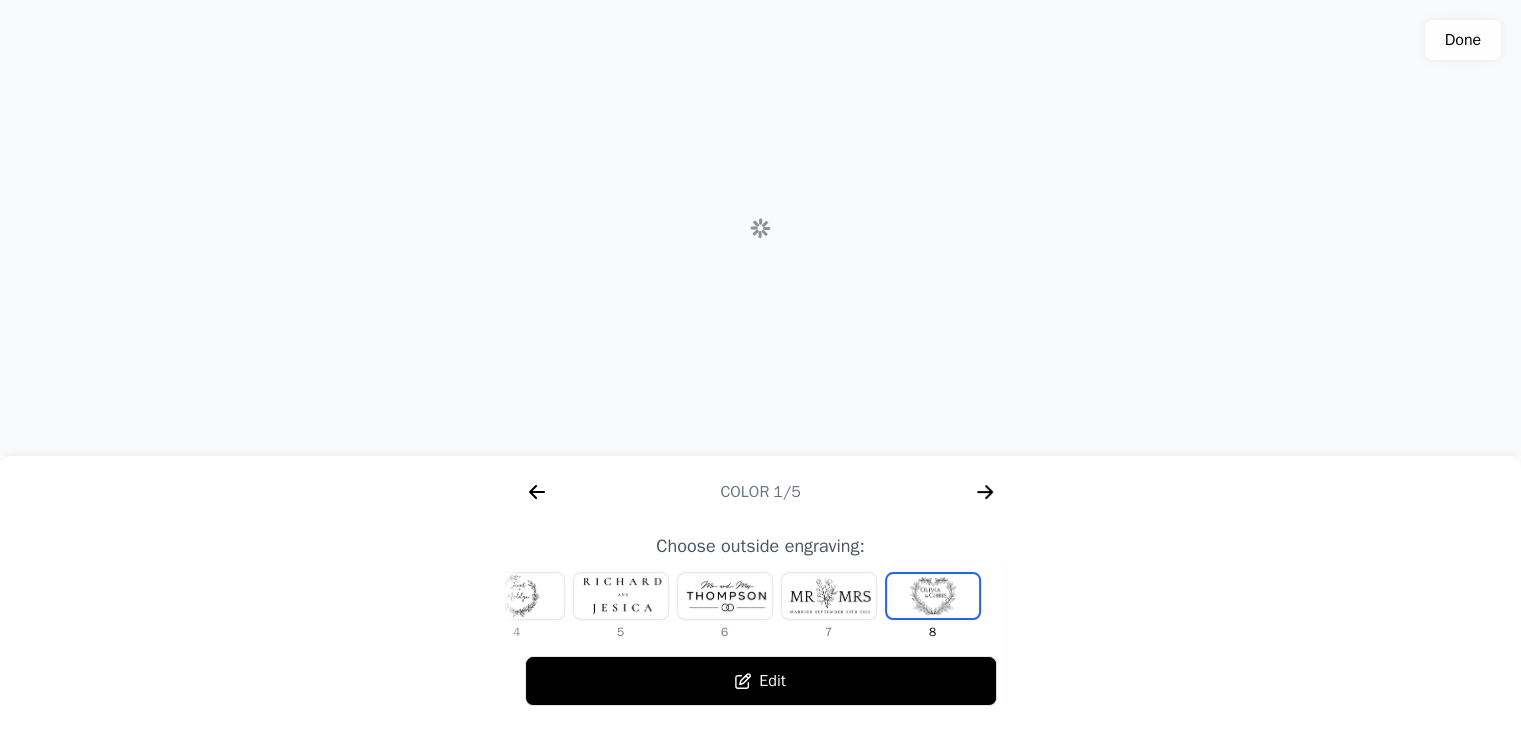 click 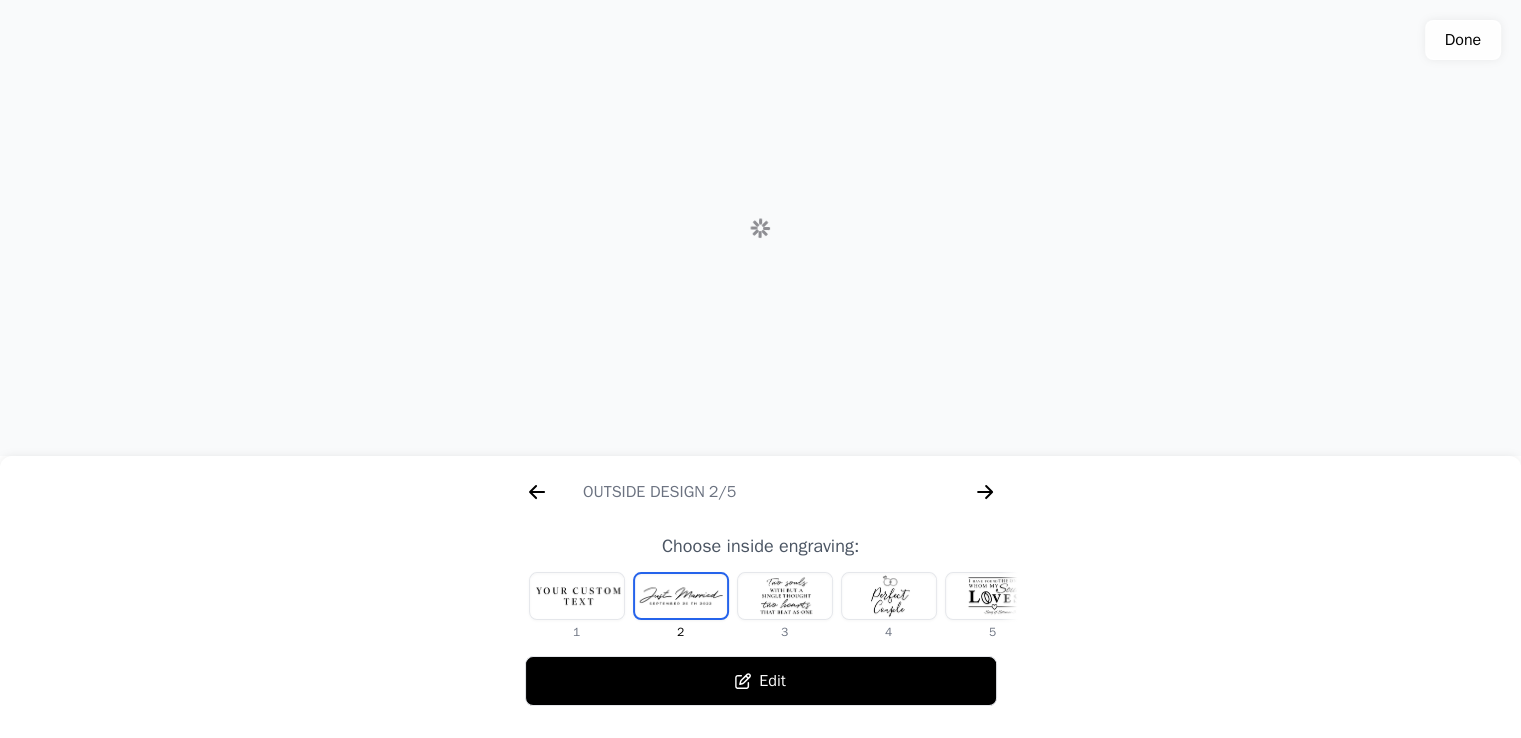 scroll, scrollTop: 0, scrollLeft: 1280, axis: horizontal 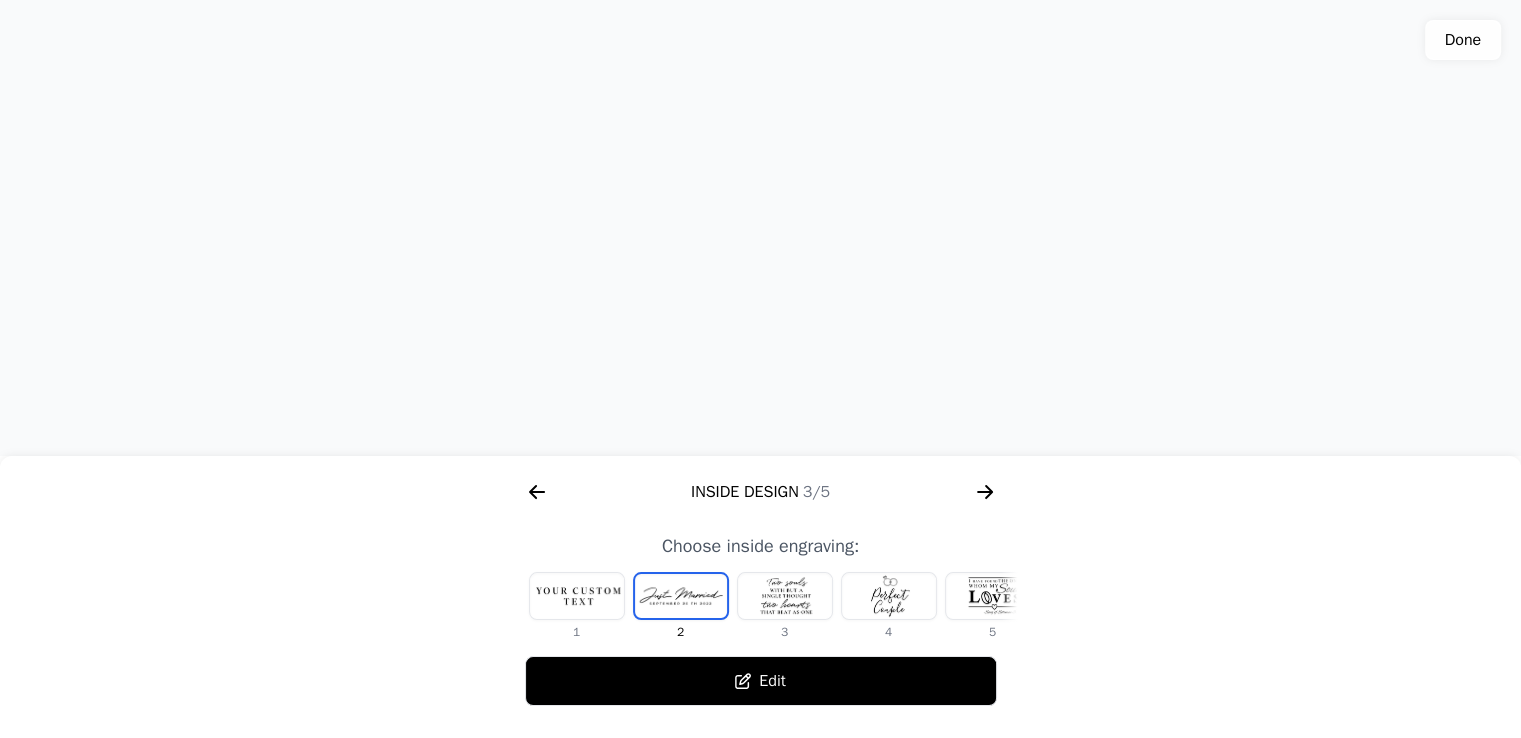 click at bounding box center (785, 596) 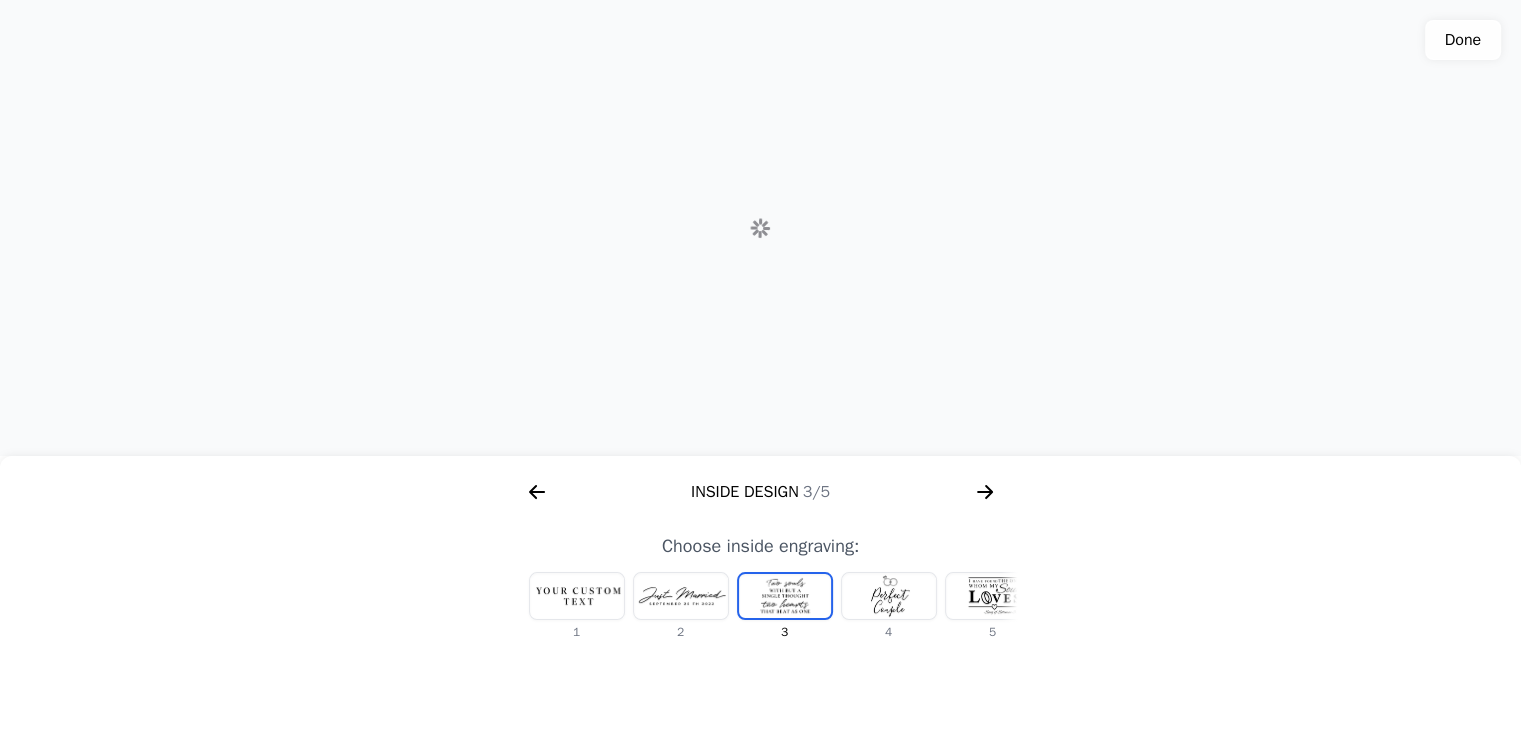 scroll, scrollTop: 0, scrollLeft: 24, axis: horizontal 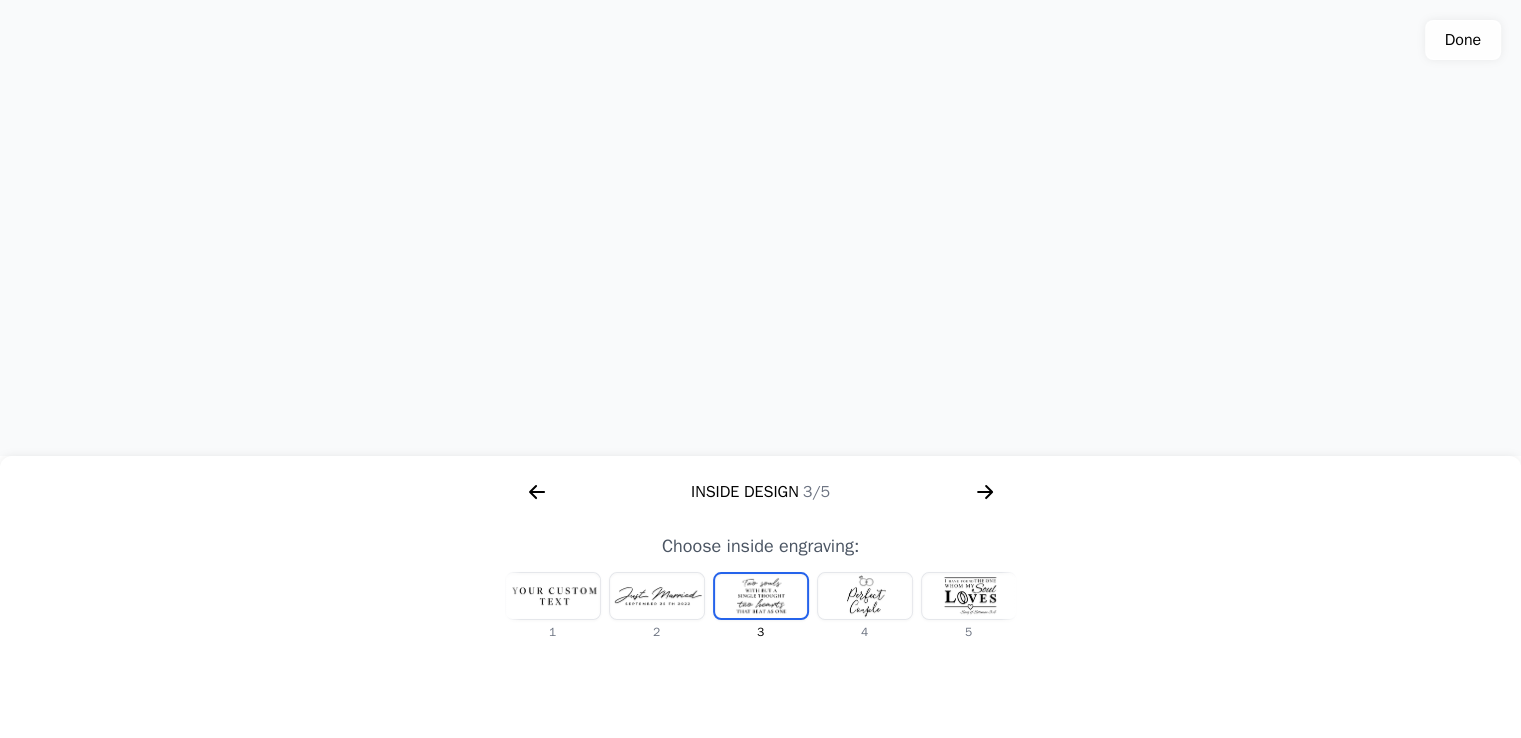 click at bounding box center [865, 596] 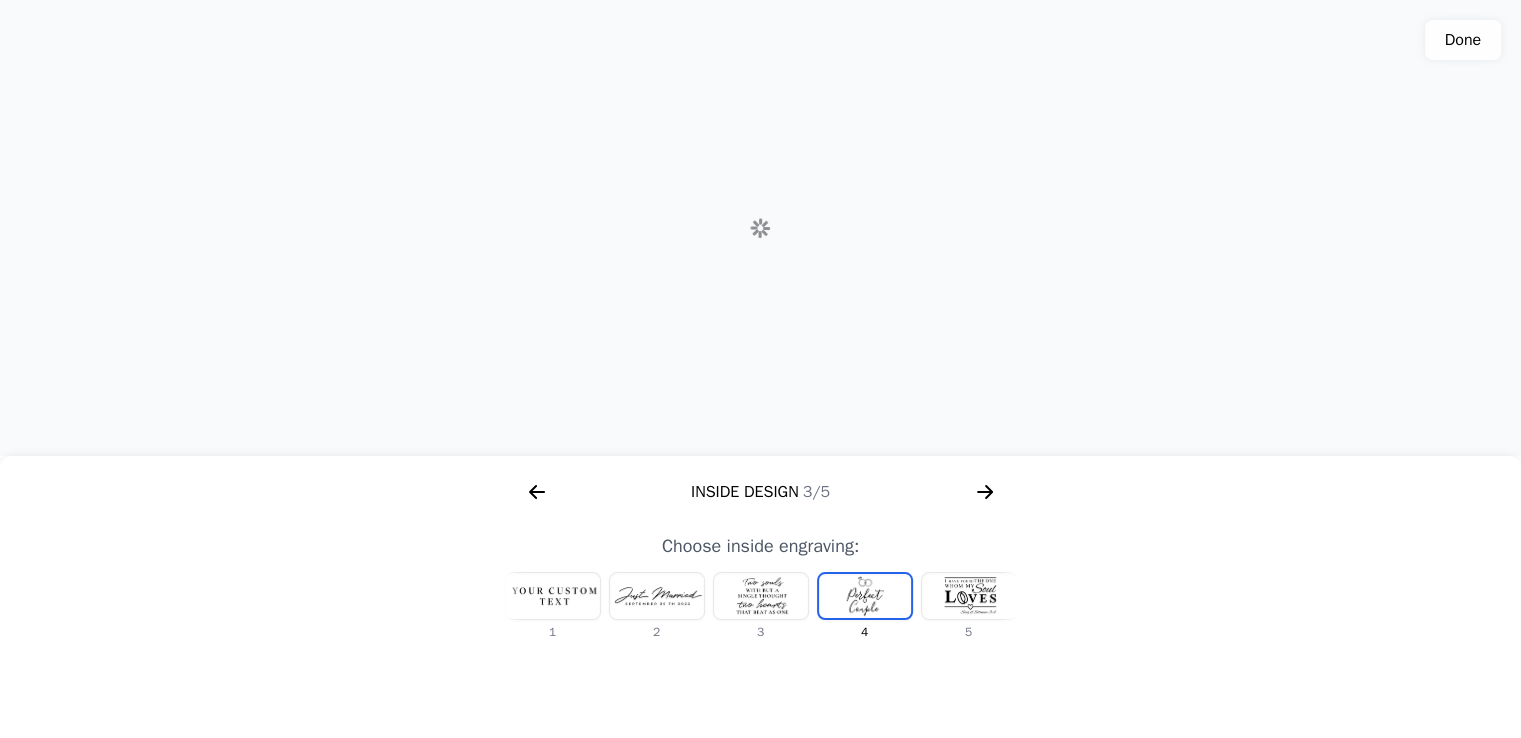 scroll, scrollTop: 0, scrollLeft: 128, axis: horizontal 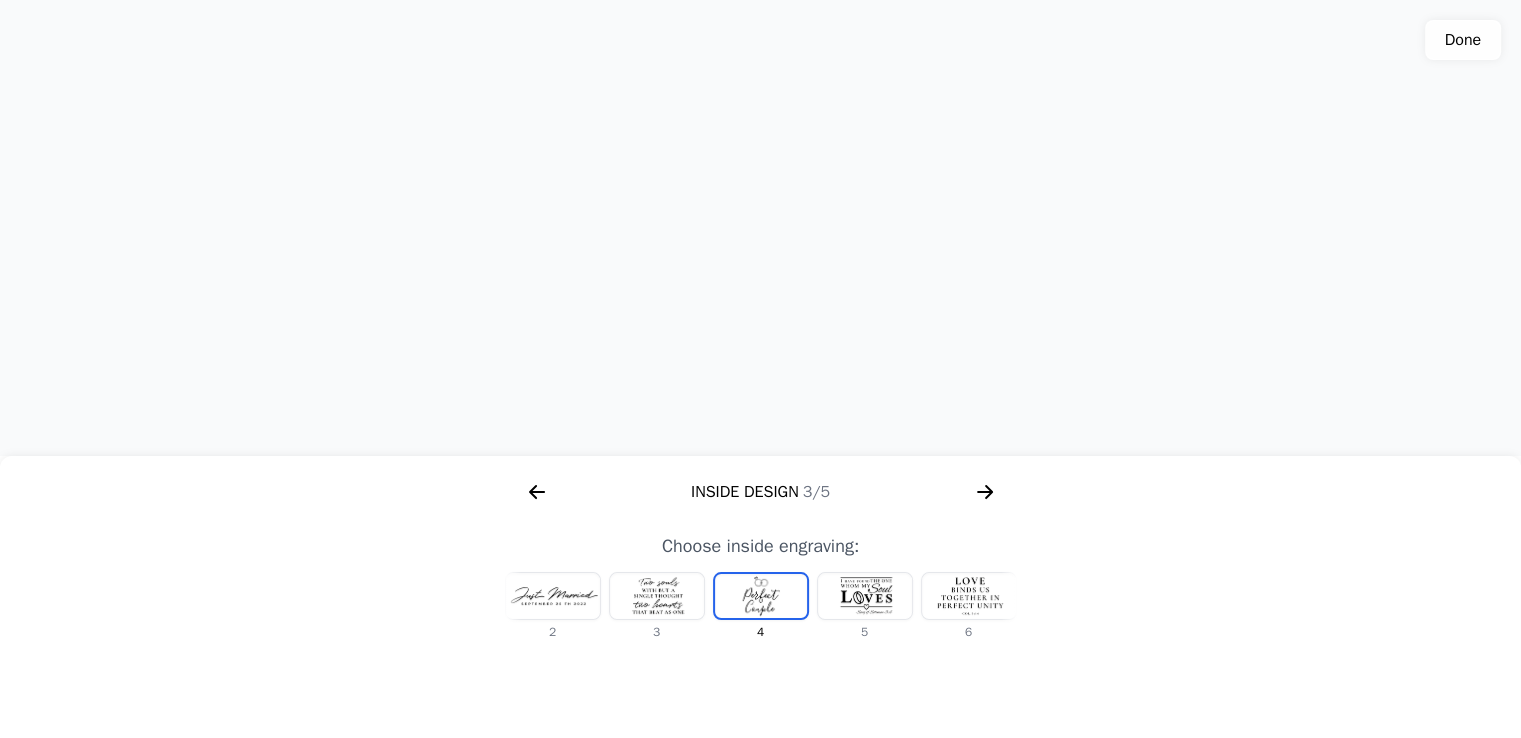 click at bounding box center (553, 596) 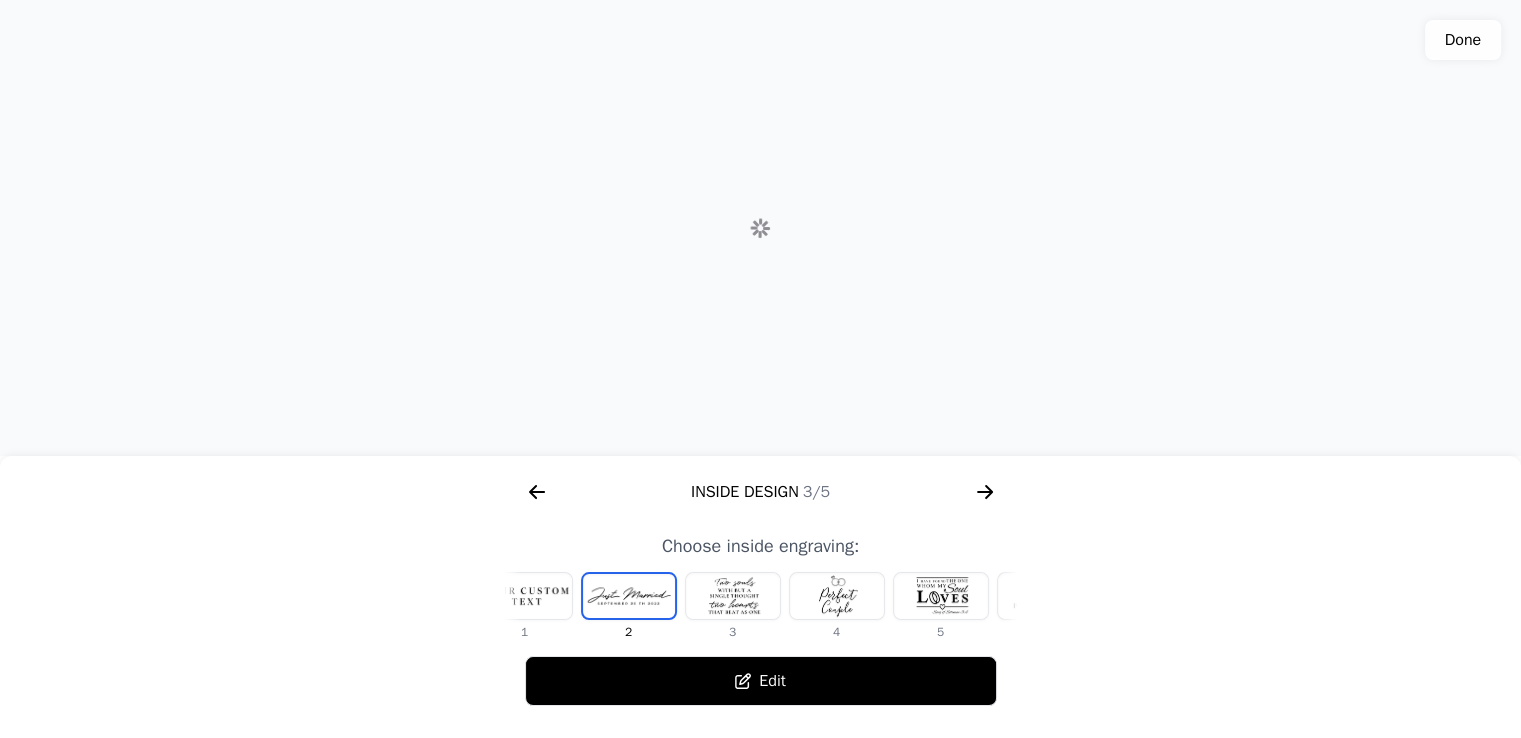 scroll, scrollTop: 0, scrollLeft: 0, axis: both 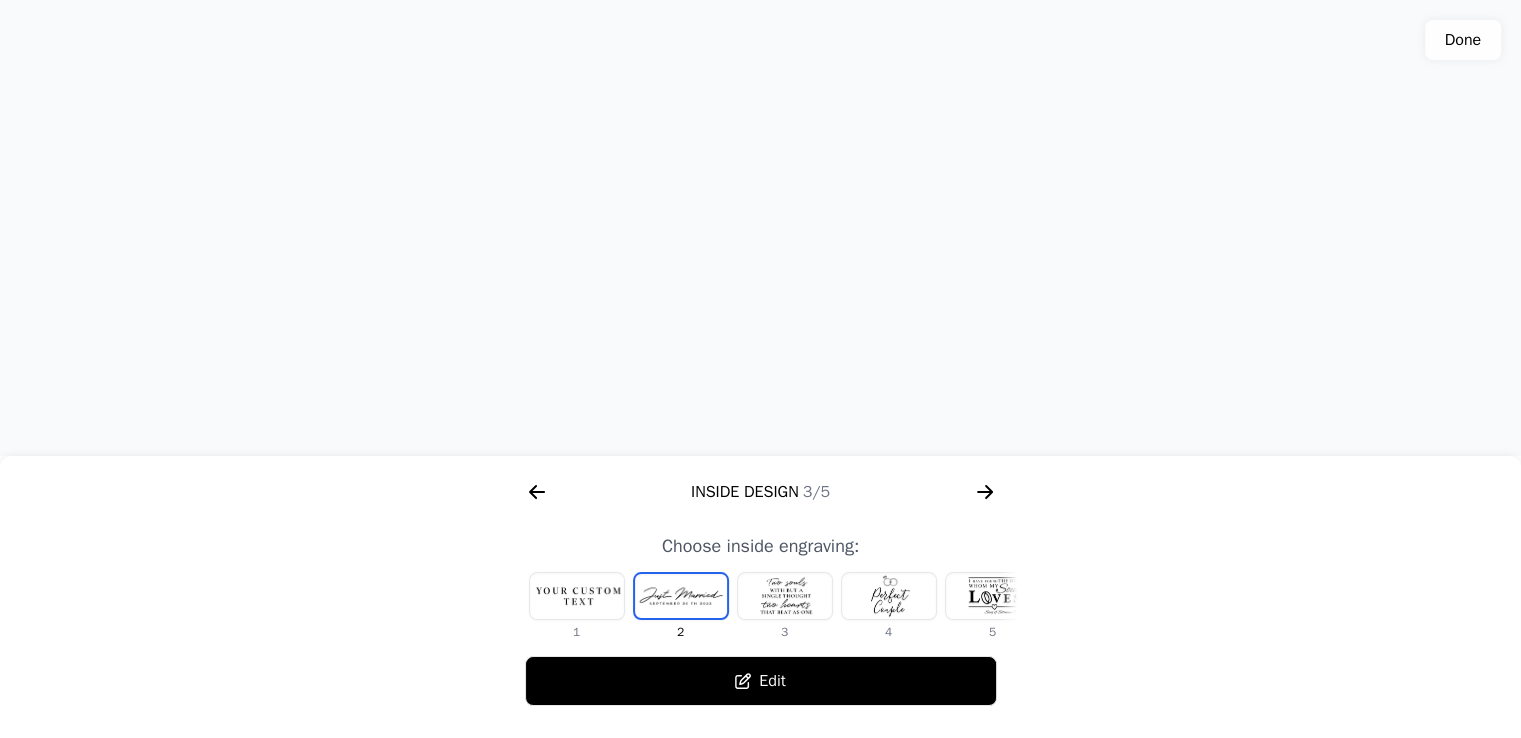 click at bounding box center [681, 596] 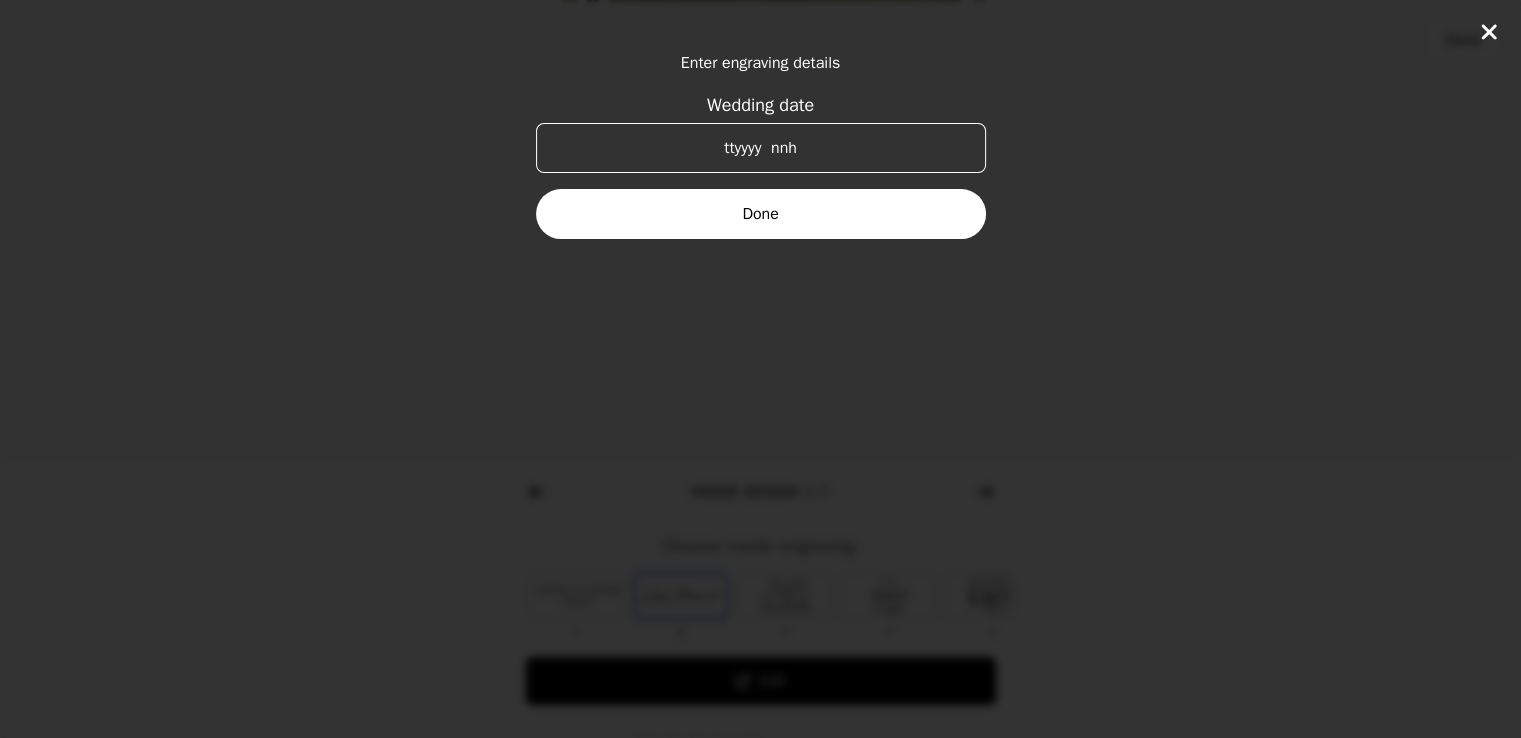 click on "Done" at bounding box center [761, 214] 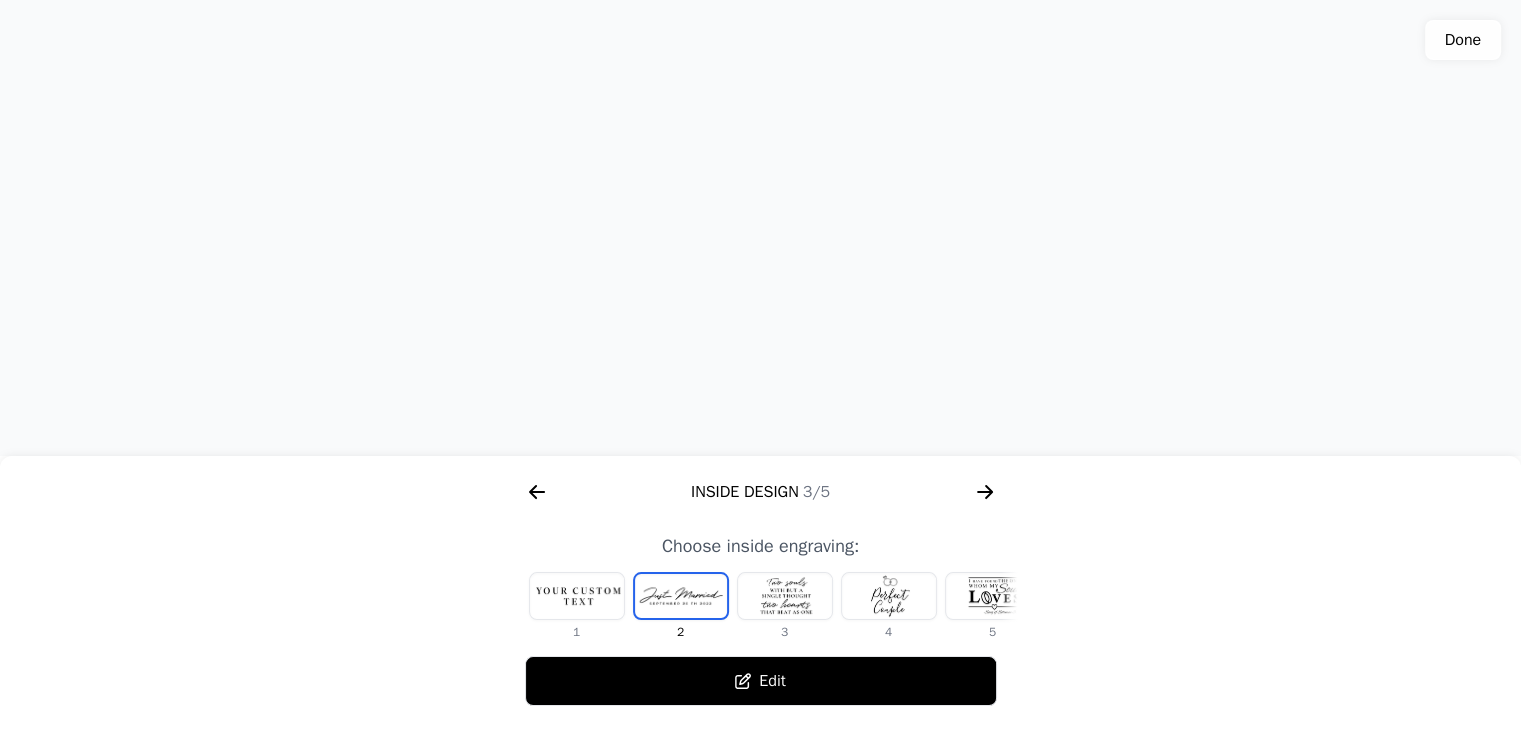 click 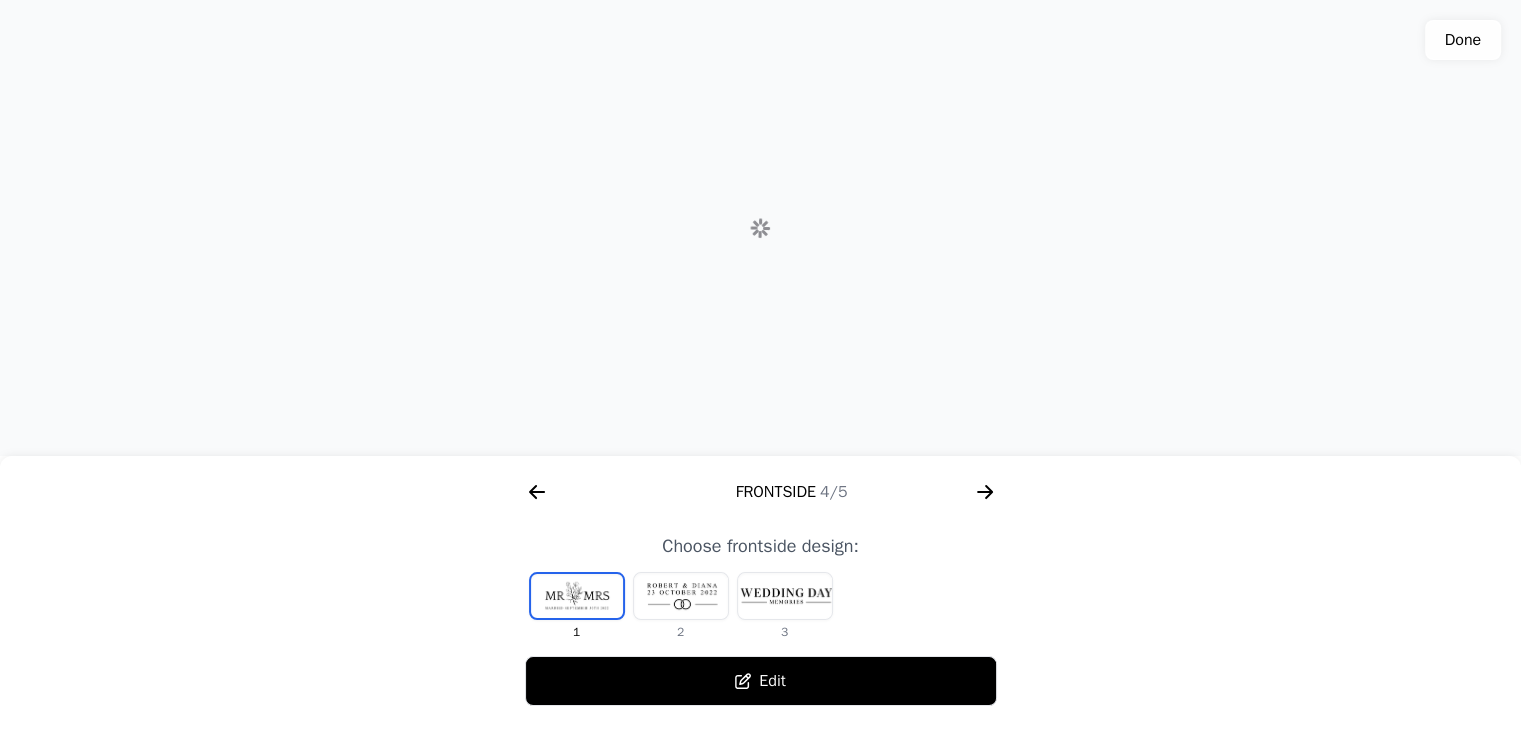 scroll, scrollTop: 0, scrollLeft: 1792, axis: horizontal 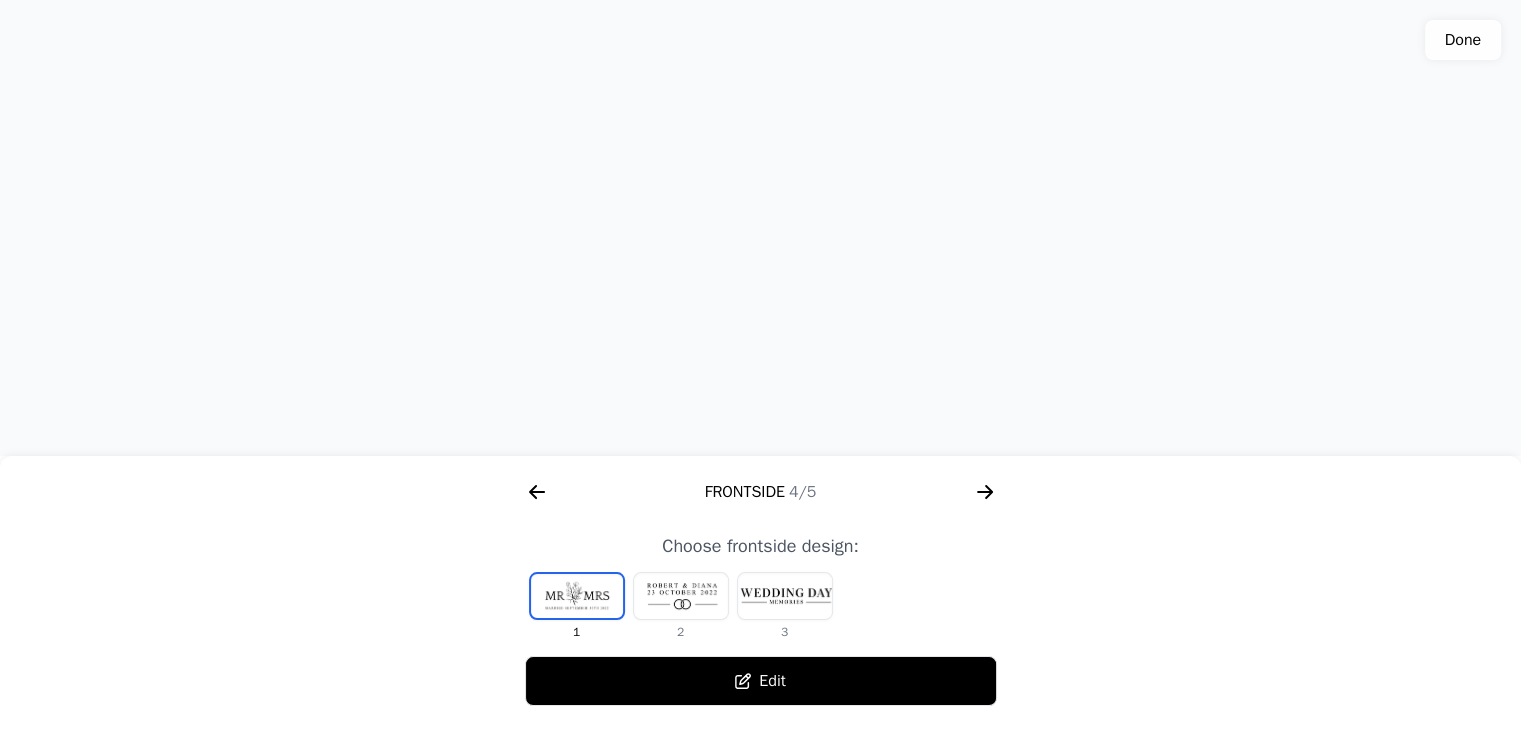 click 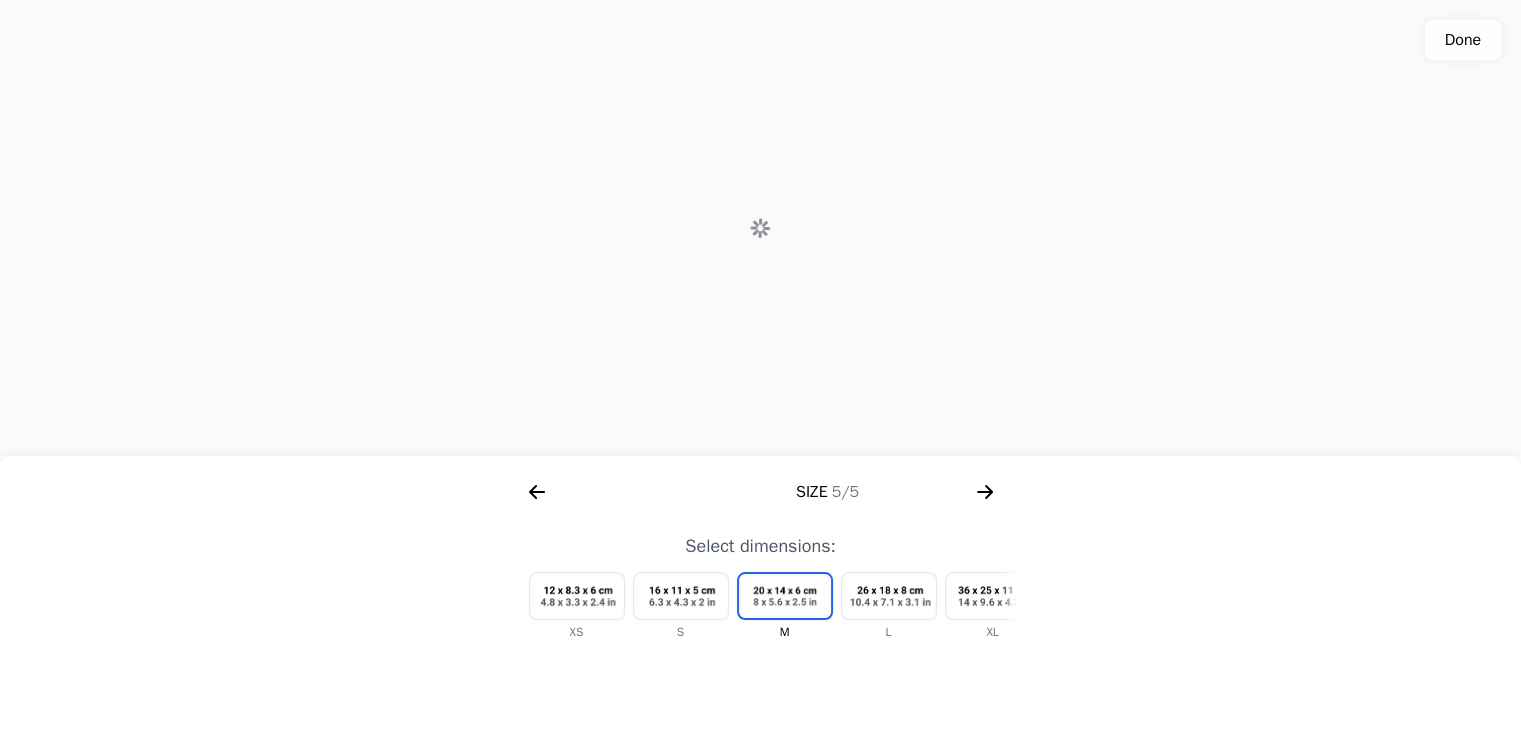 scroll, scrollTop: 0, scrollLeft: 2304, axis: horizontal 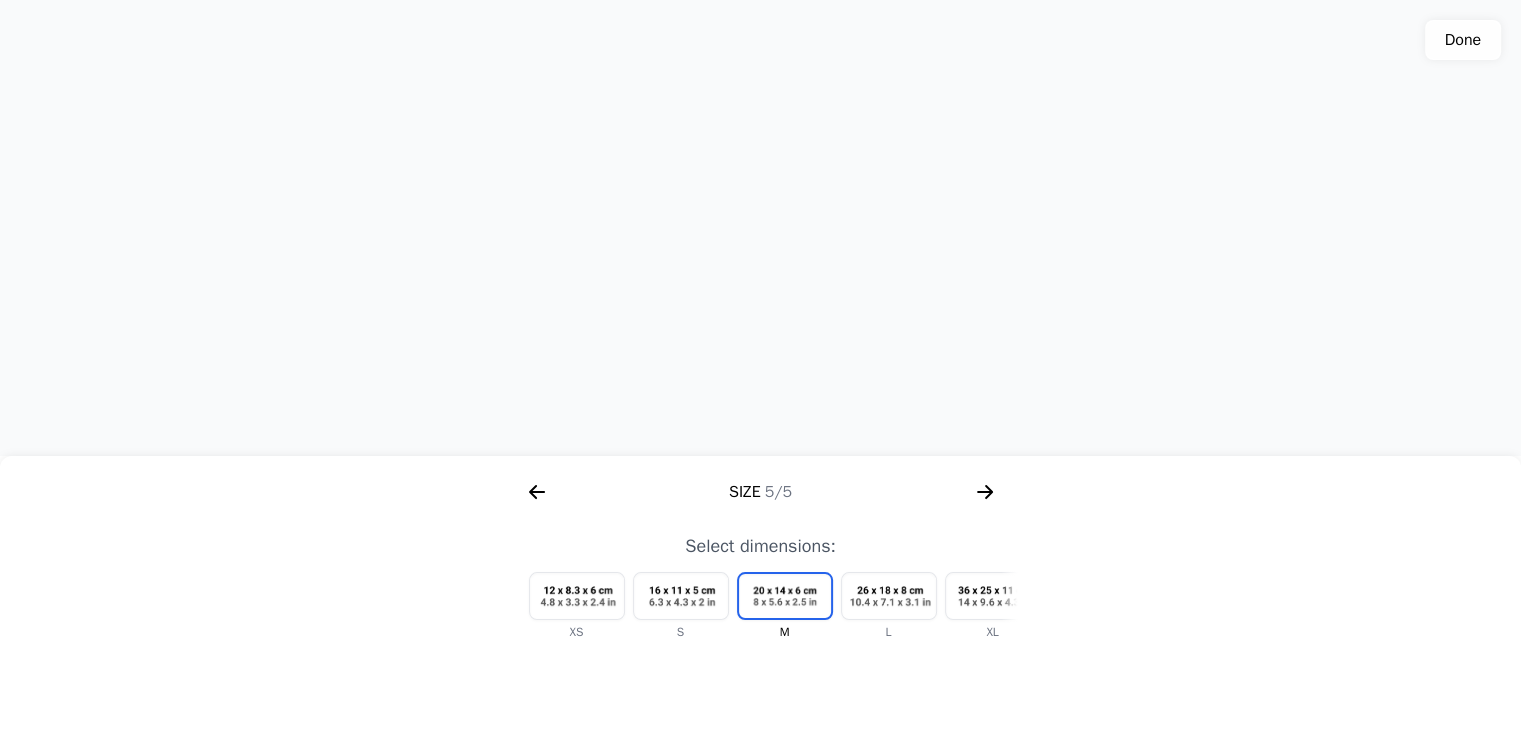 click at bounding box center [889, 596] 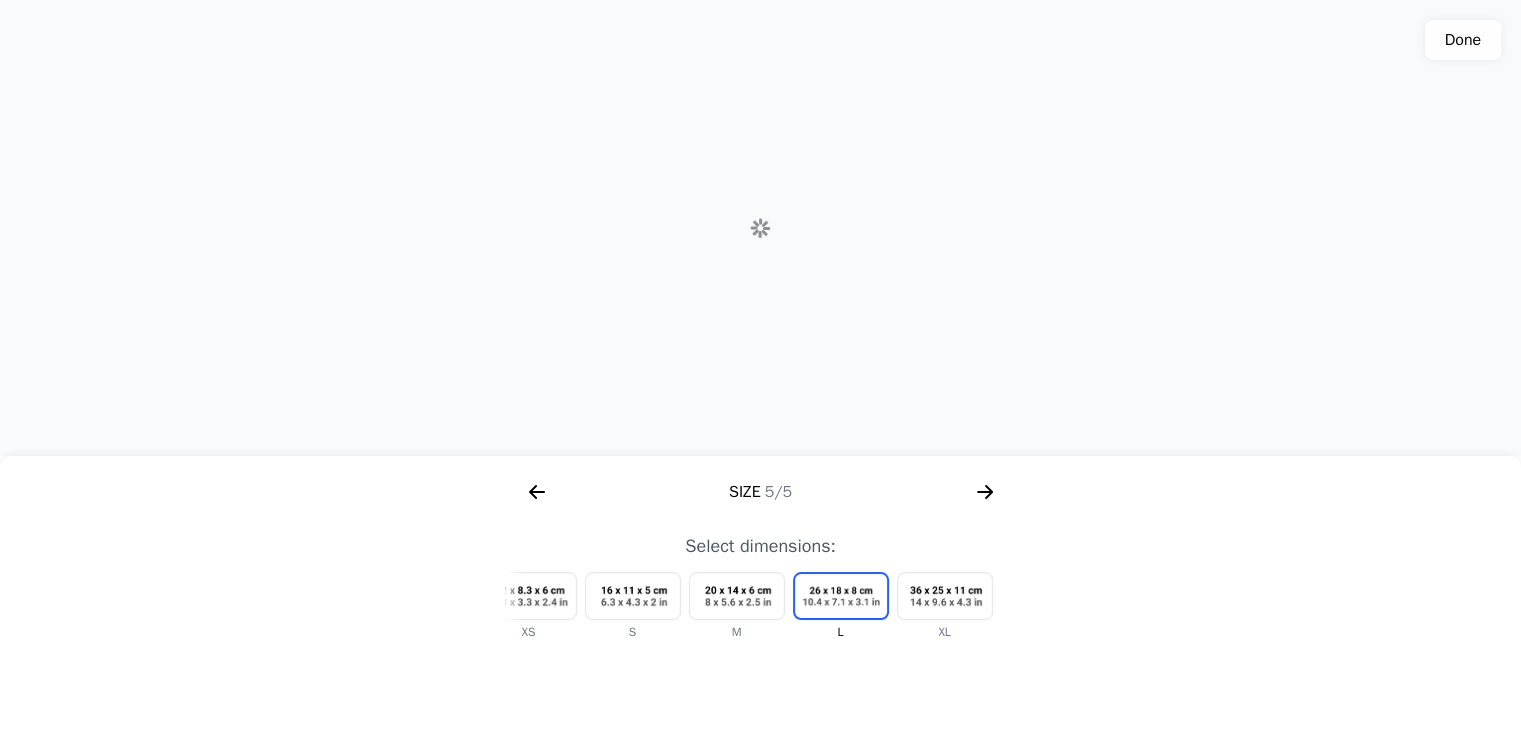 scroll, scrollTop: 0, scrollLeft: 60, axis: horizontal 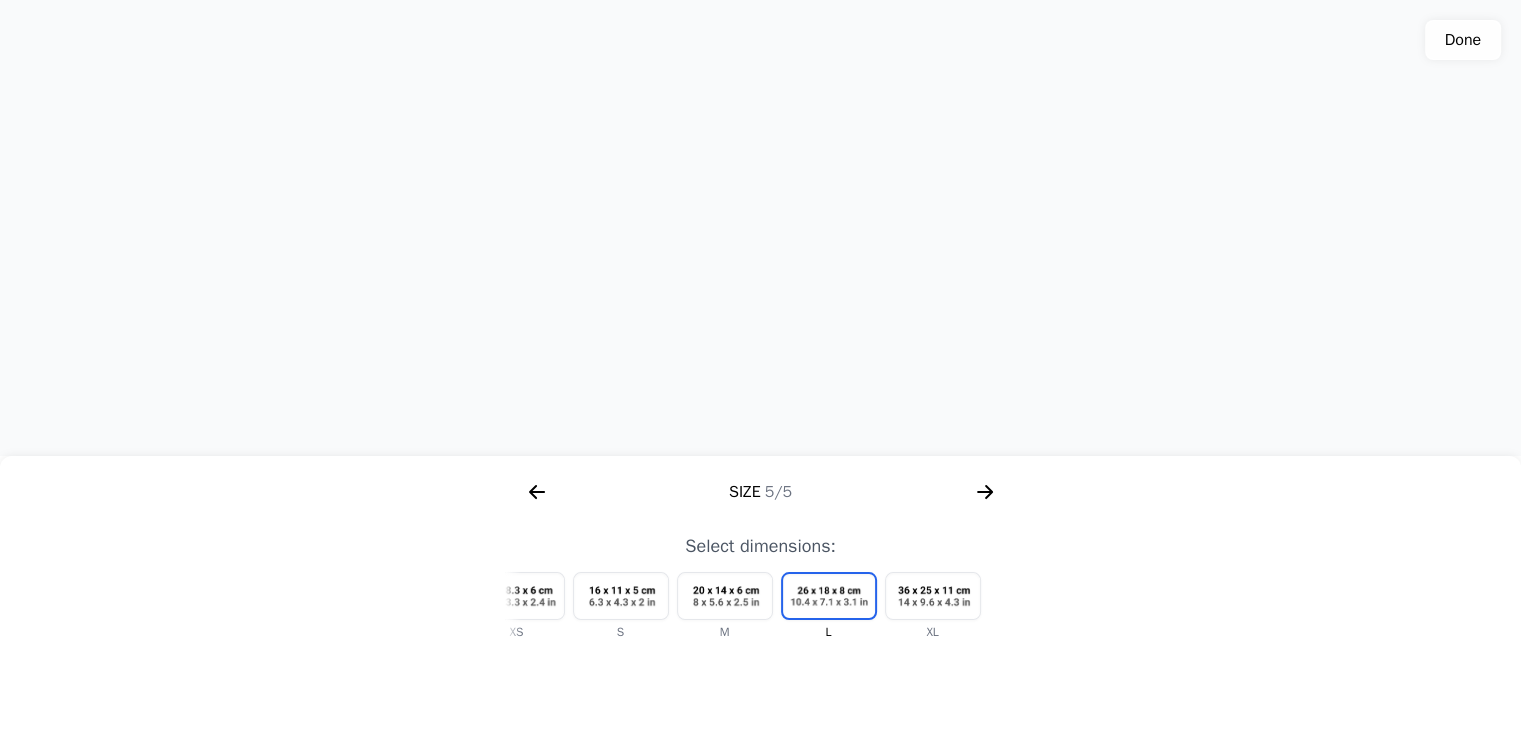 click at bounding box center [933, 596] 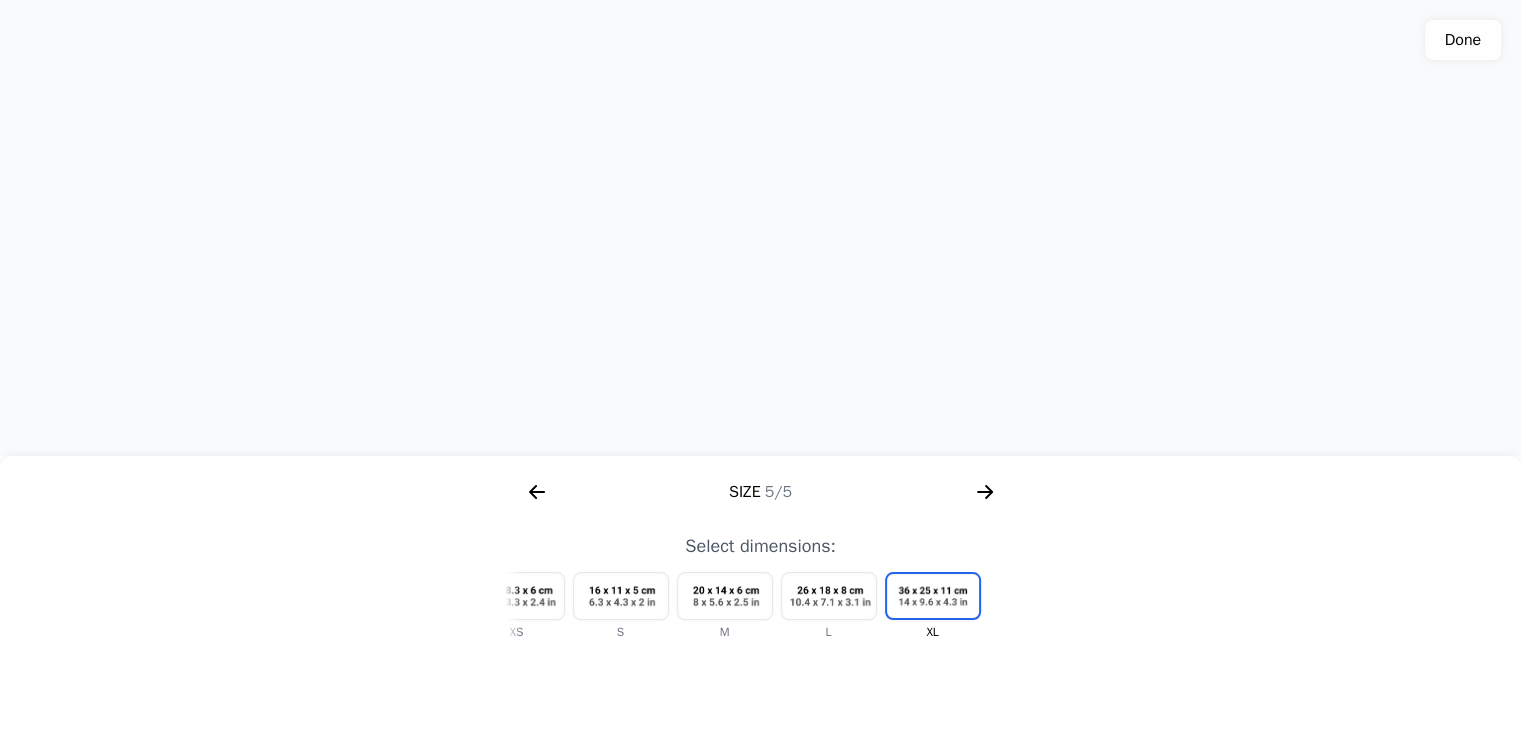 click 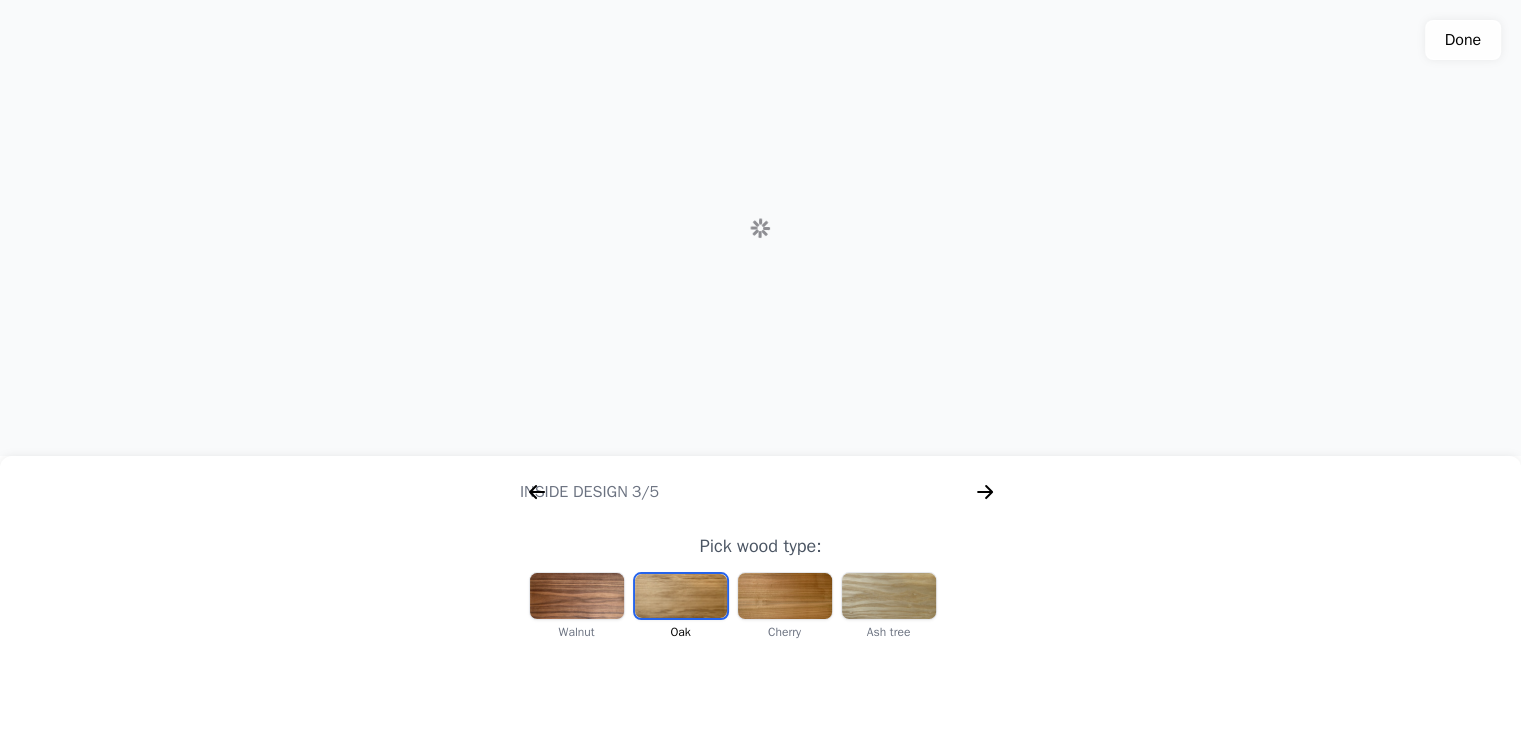 scroll, scrollTop: 0, scrollLeft: 256, axis: horizontal 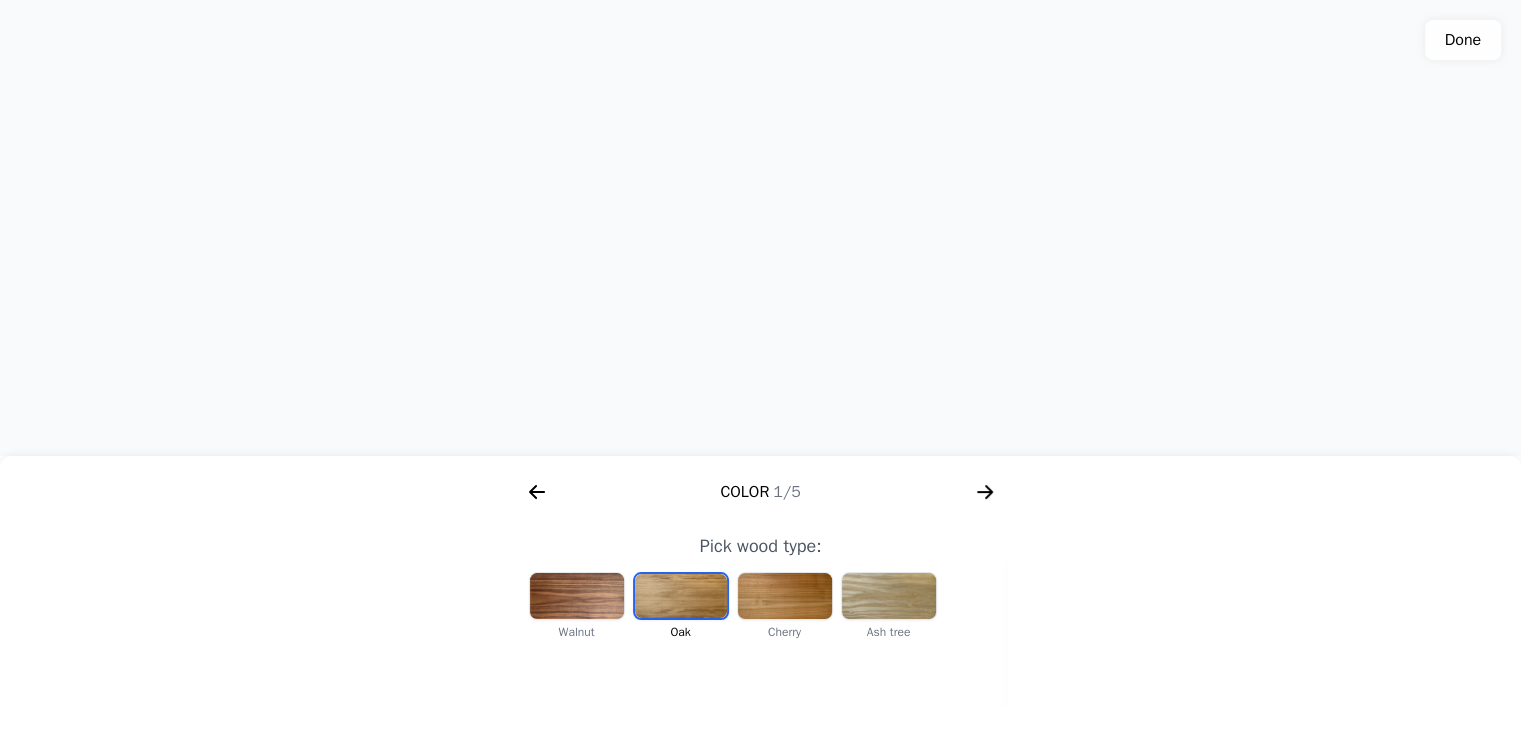 click at bounding box center [577, 596] 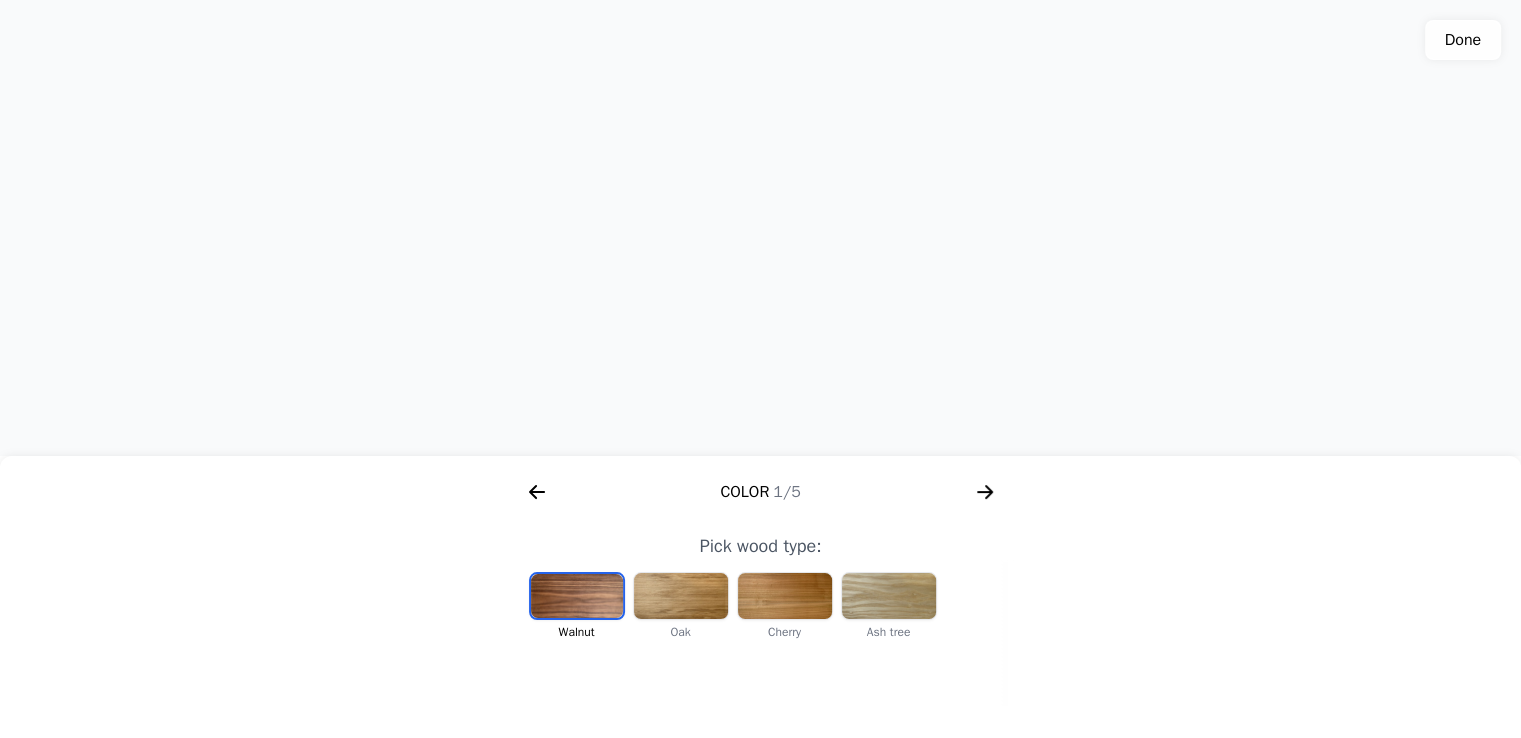 click at bounding box center (785, 596) 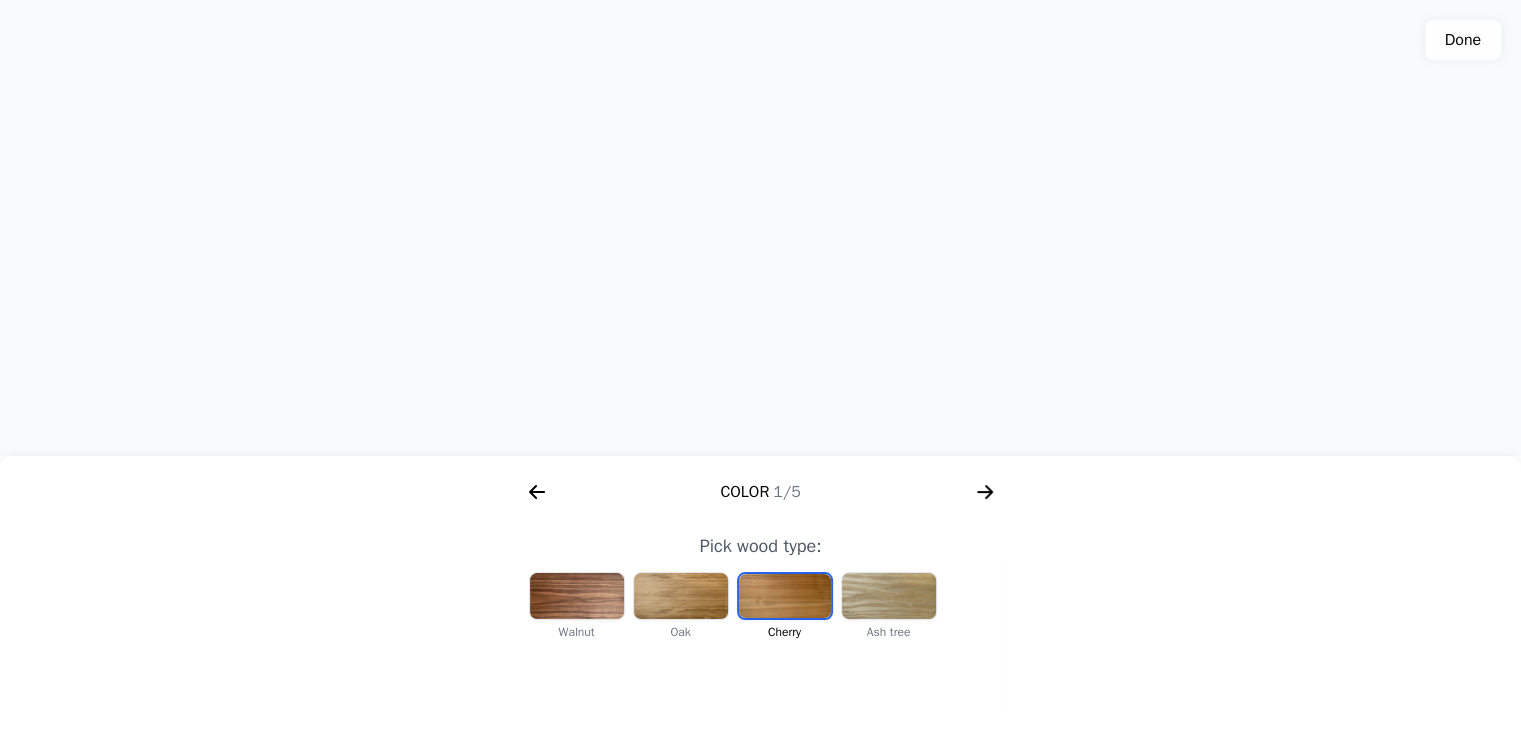 click at bounding box center (889, 596) 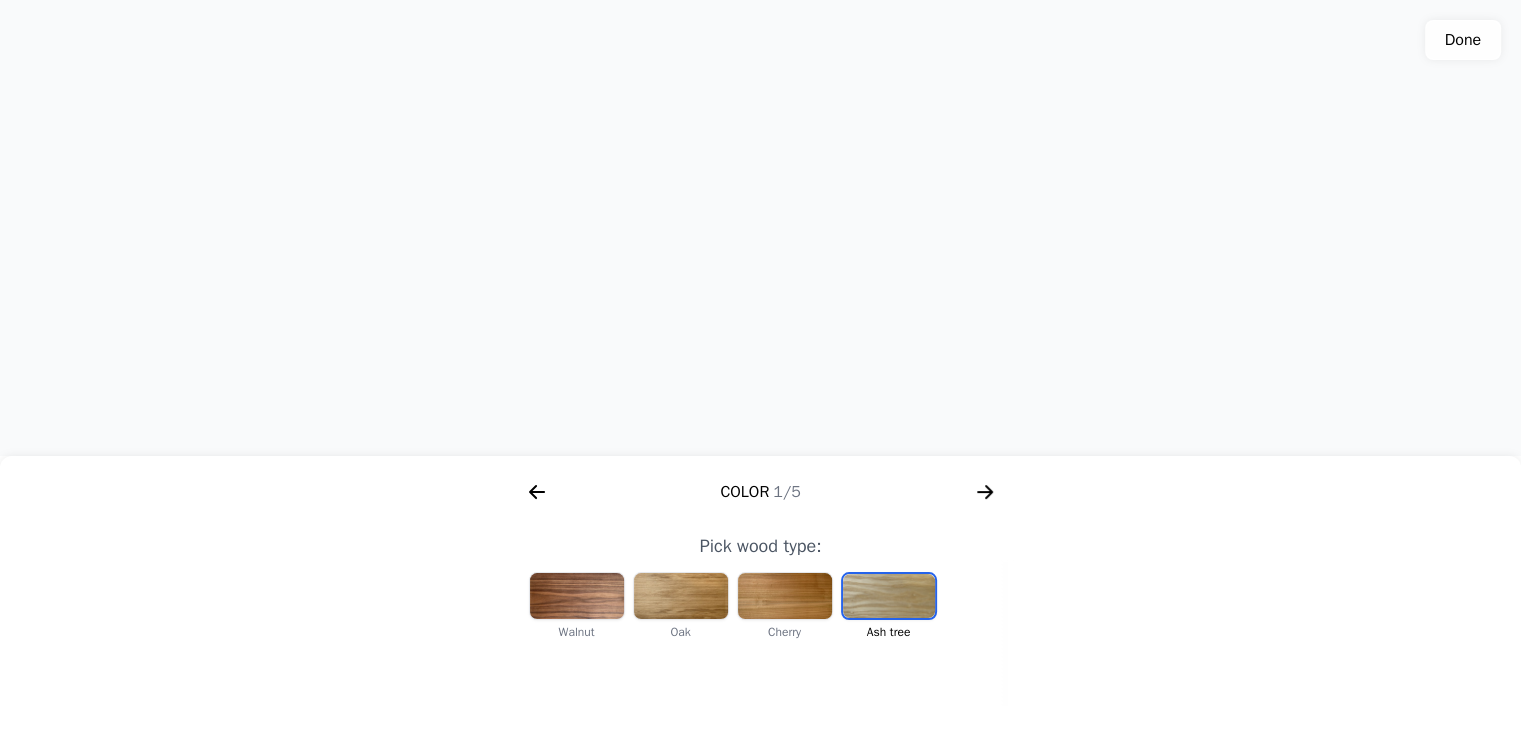 click on "Done" 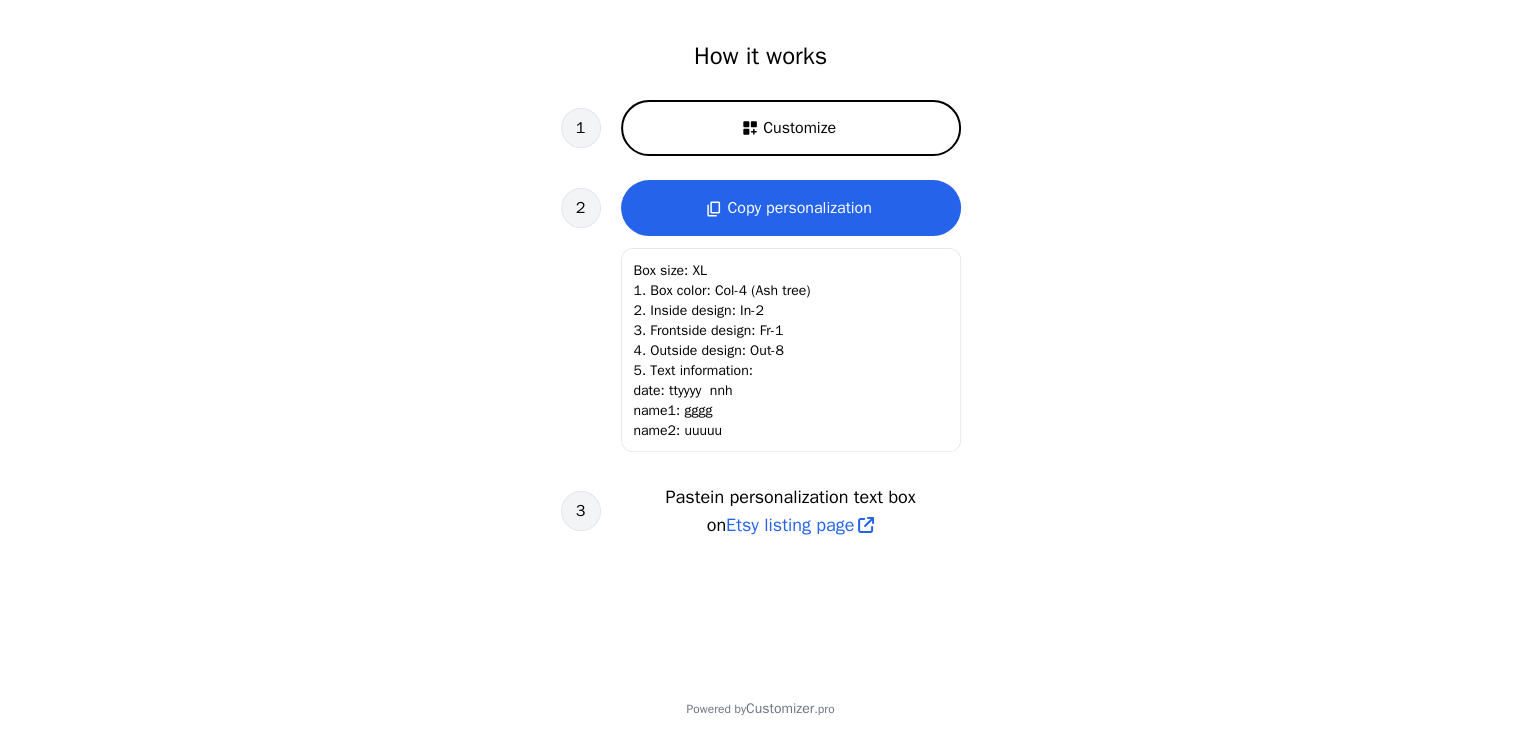 scroll, scrollTop: 680, scrollLeft: 0, axis: vertical 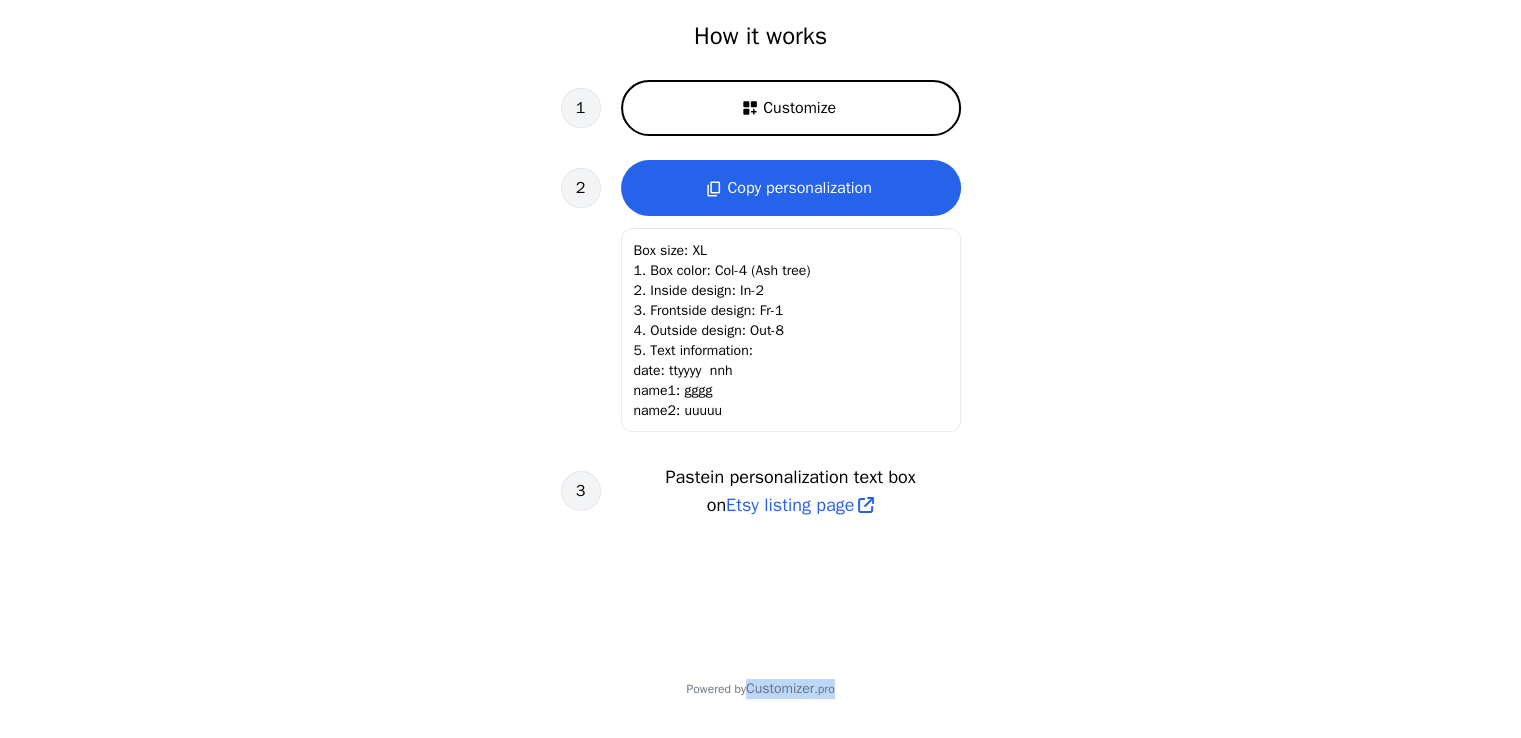 drag, startPoint x: 744, startPoint y: 687, endPoint x: 848, endPoint y: 691, distance: 104.0769 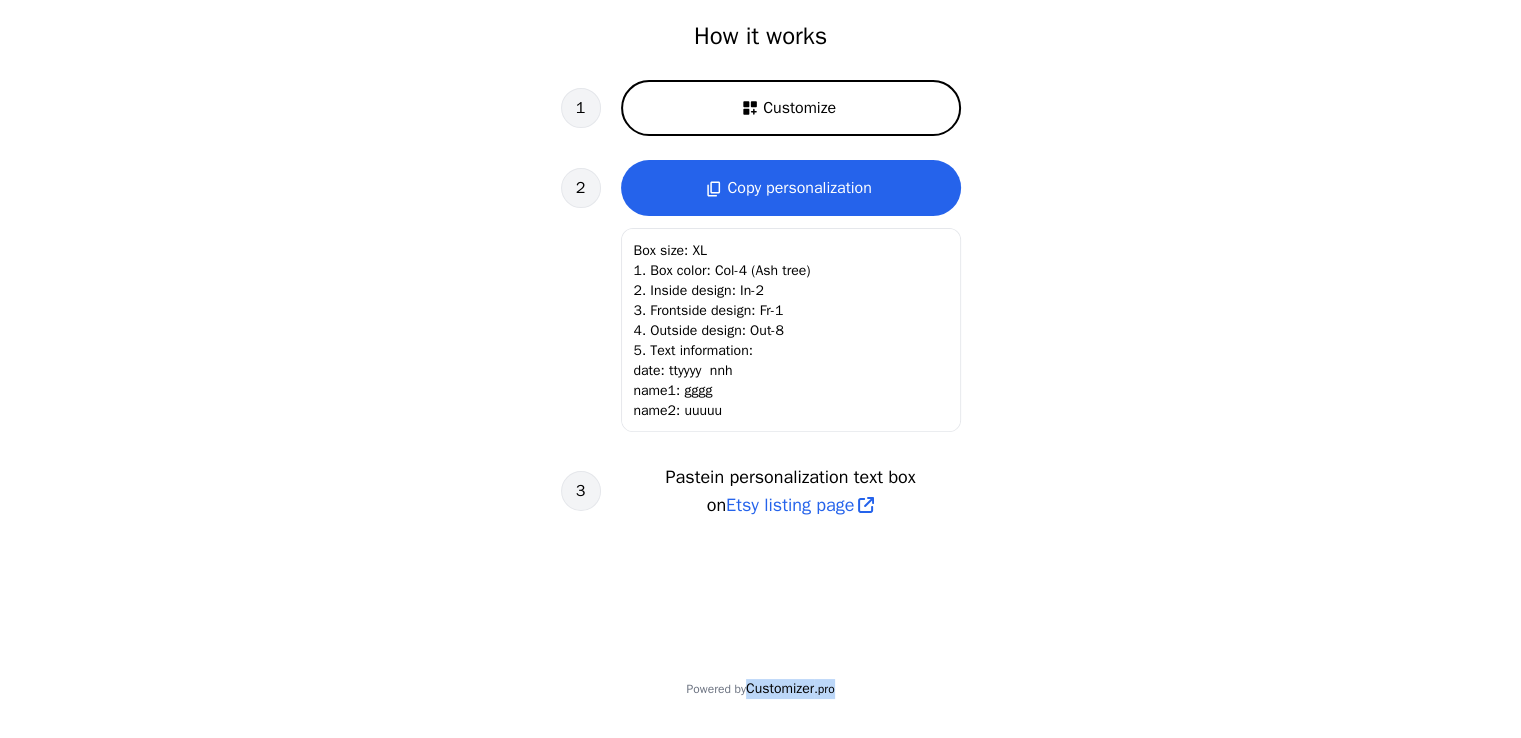 copy on "Customizer .pro" 